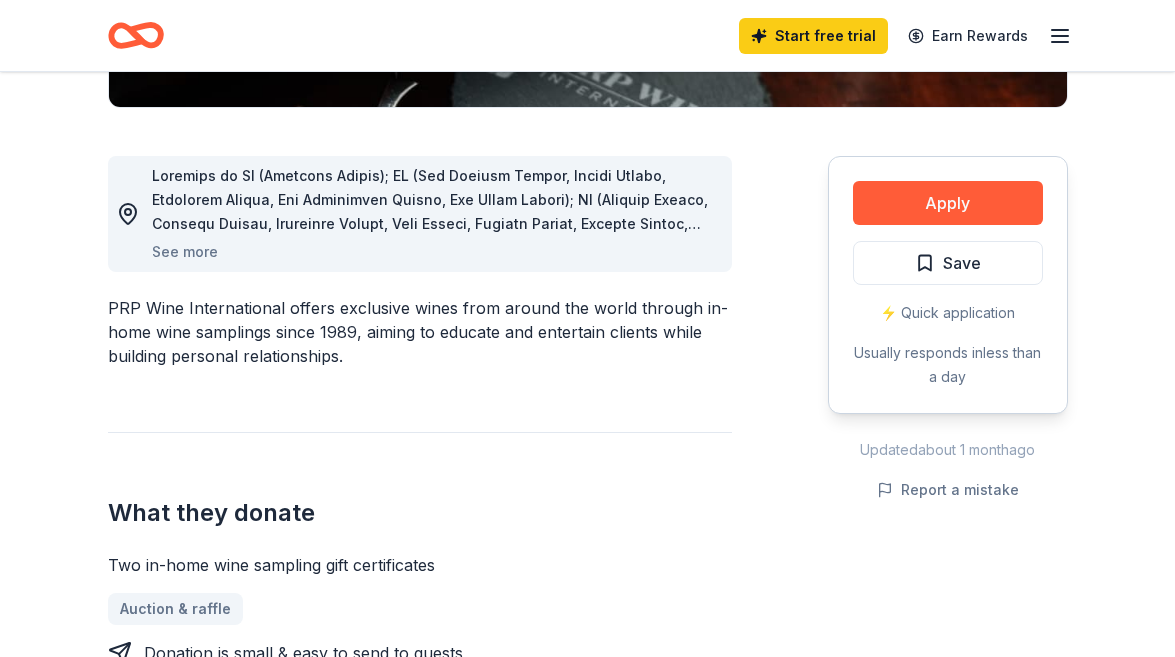 scroll, scrollTop: 510, scrollLeft: 0, axis: vertical 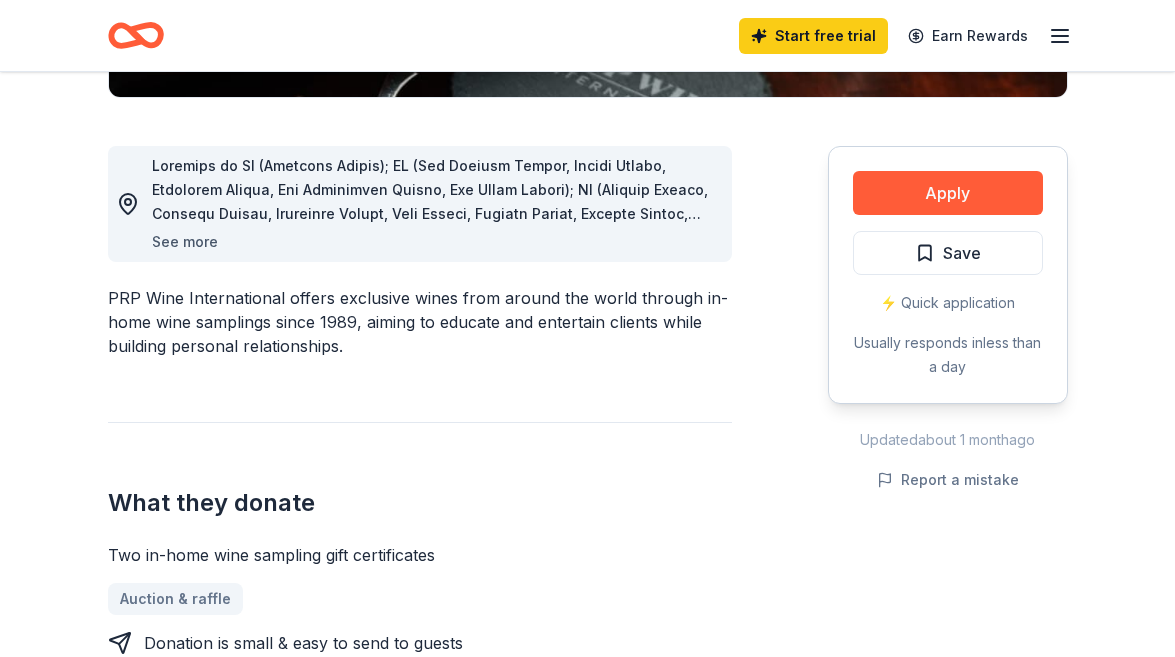 click on "See more" at bounding box center [185, 242] 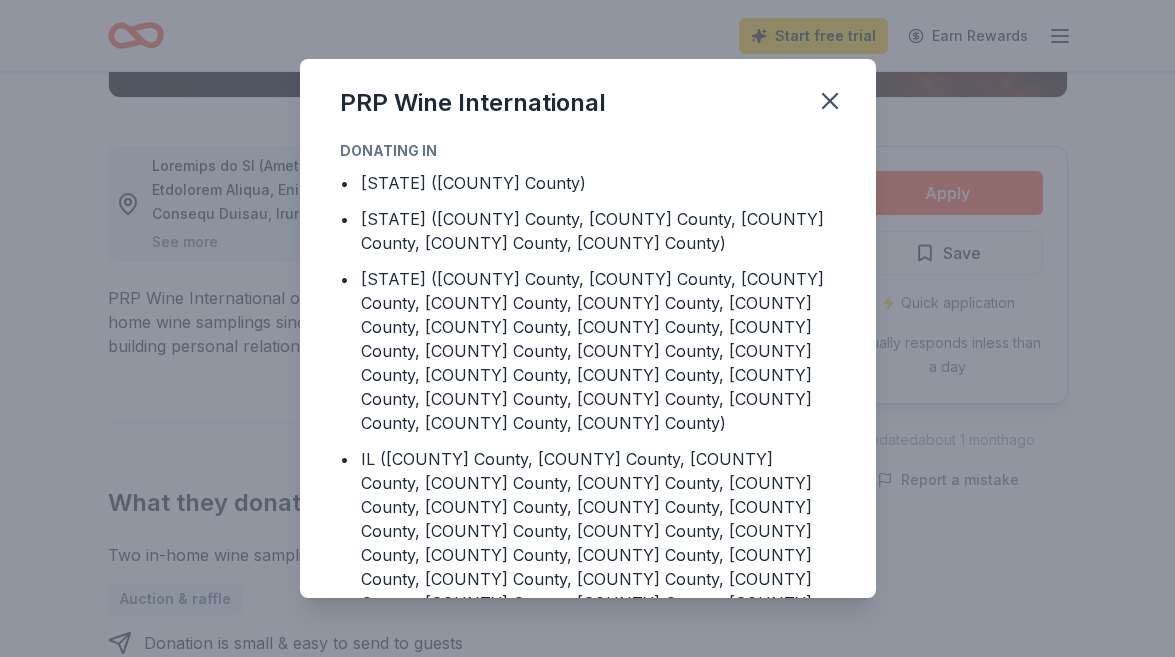 scroll, scrollTop: 0, scrollLeft: 0, axis: both 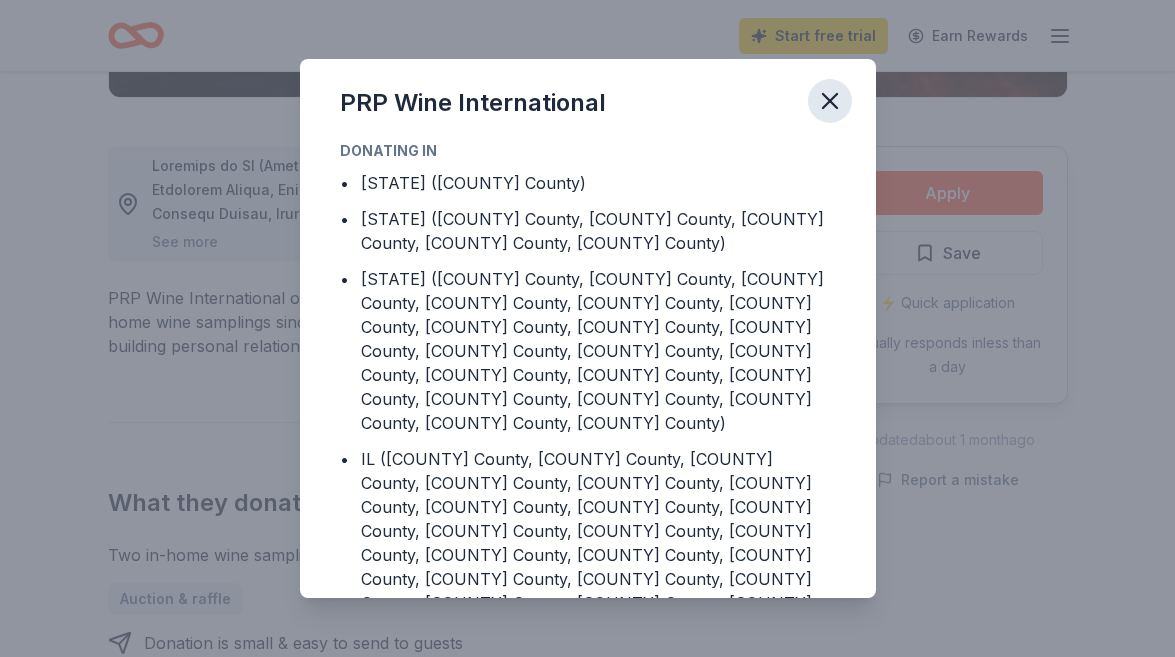 click 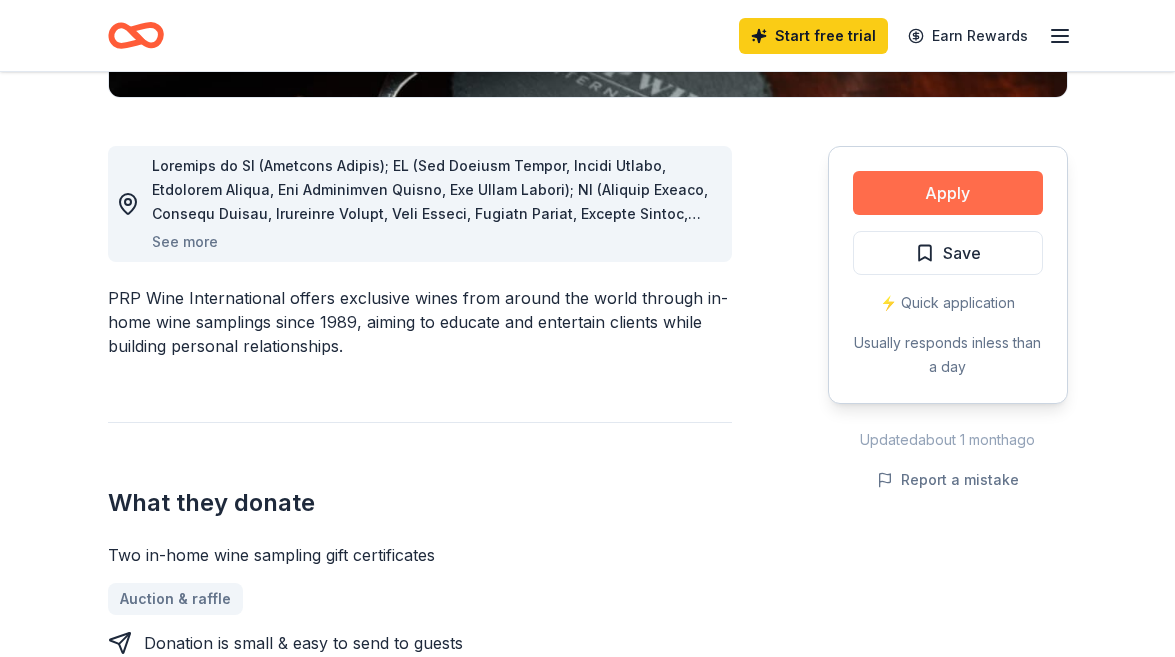 click on "Apply" at bounding box center [948, 193] 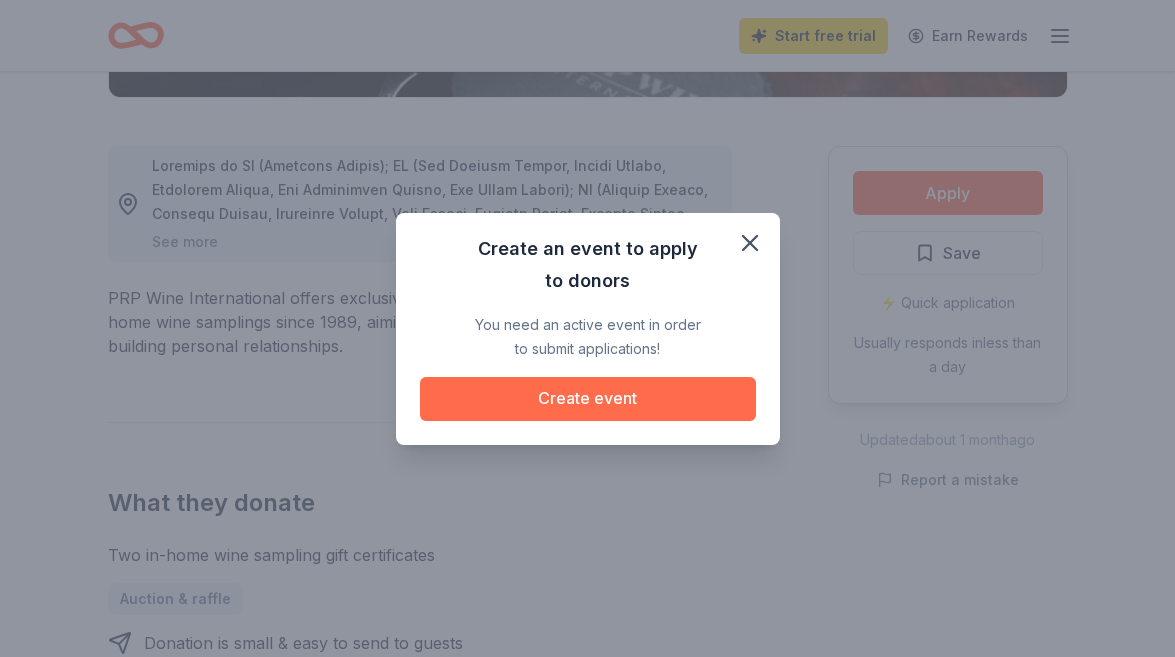 click on "Create event" at bounding box center (588, 399) 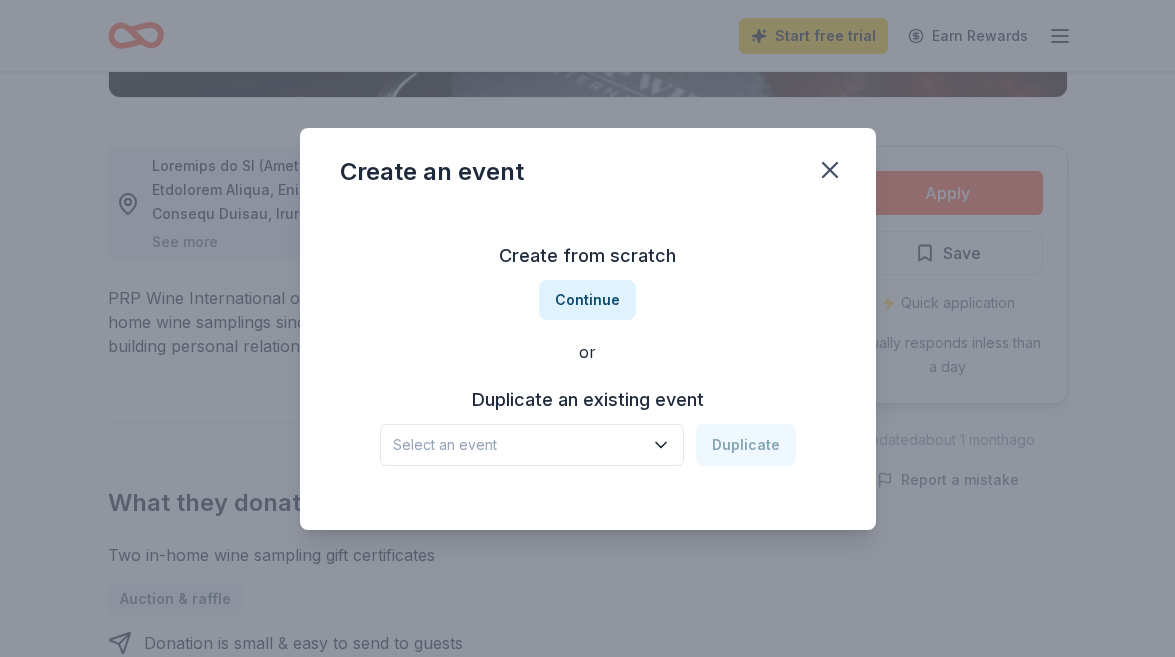 click on "Select an event" at bounding box center [518, 445] 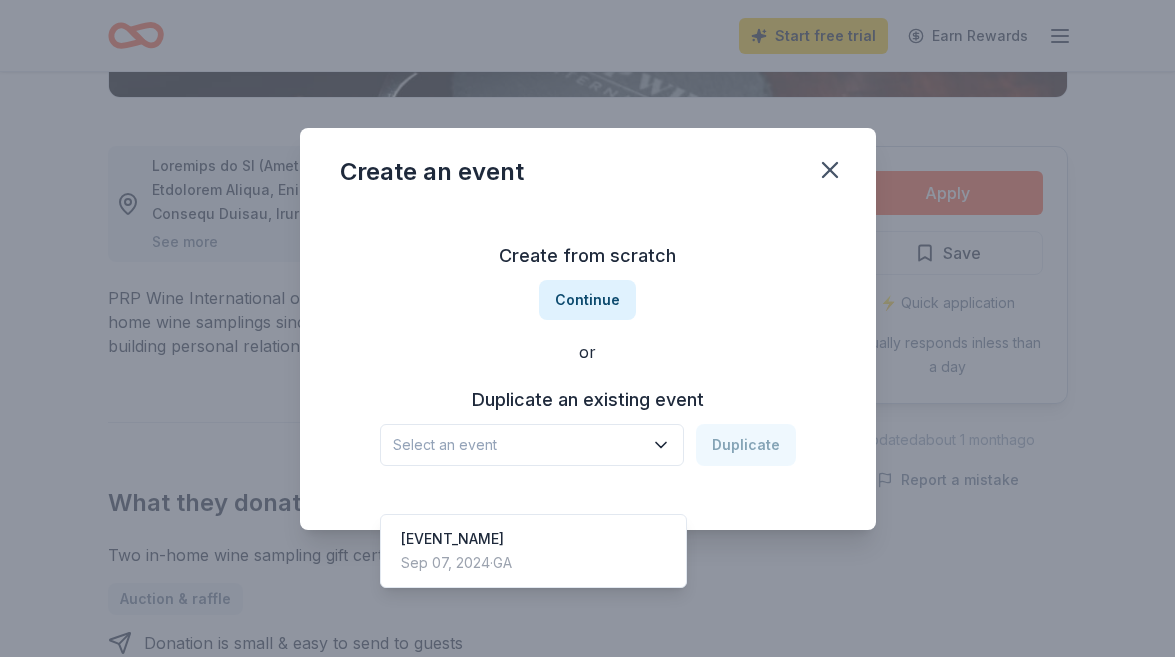 click on "Create from scratch Continue or Duplicate an existing event Select an event Duplicate" at bounding box center (588, 353) 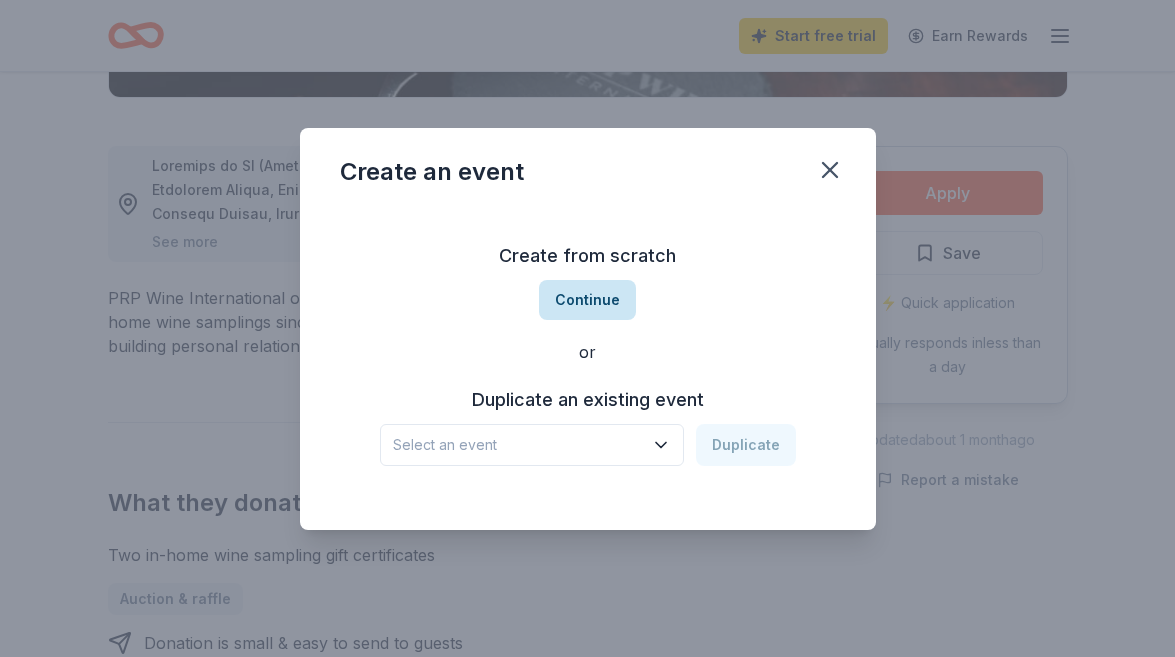 click on "Continue" at bounding box center (587, 300) 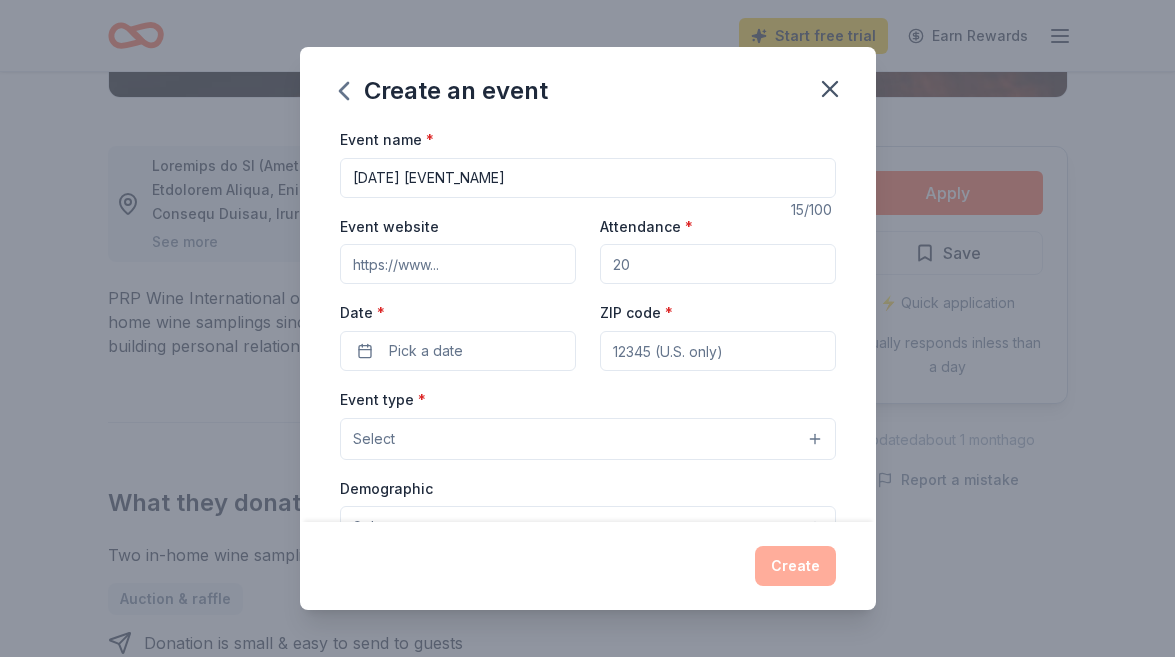 type on "[DATE] [EVENT_NAME]" 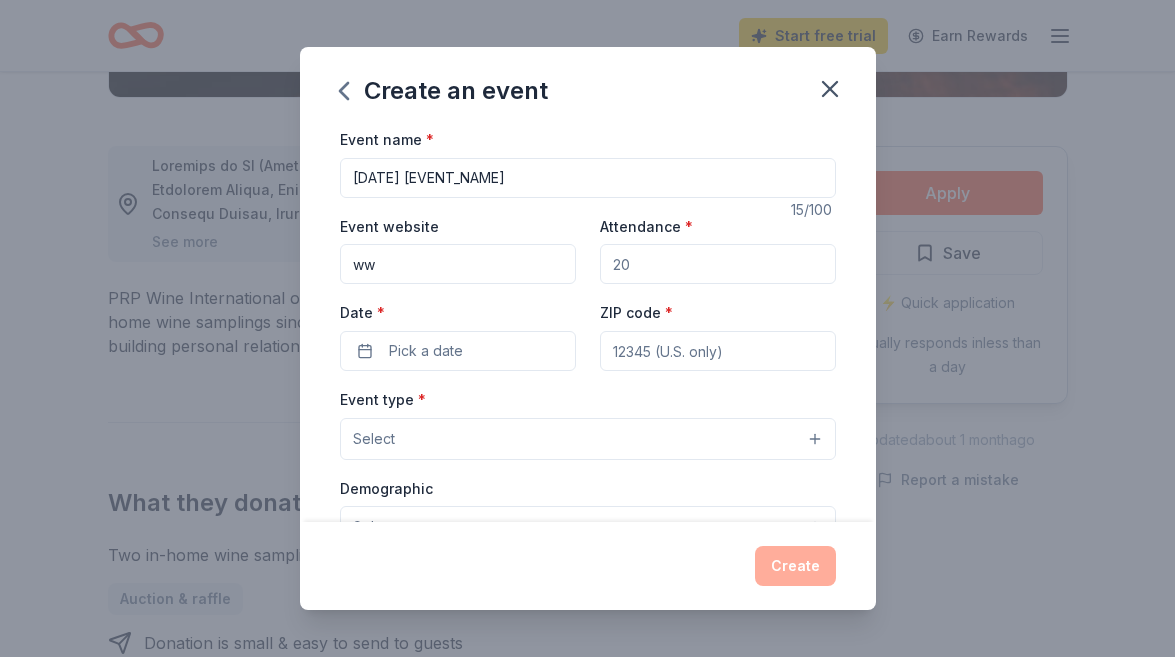 type on "w" 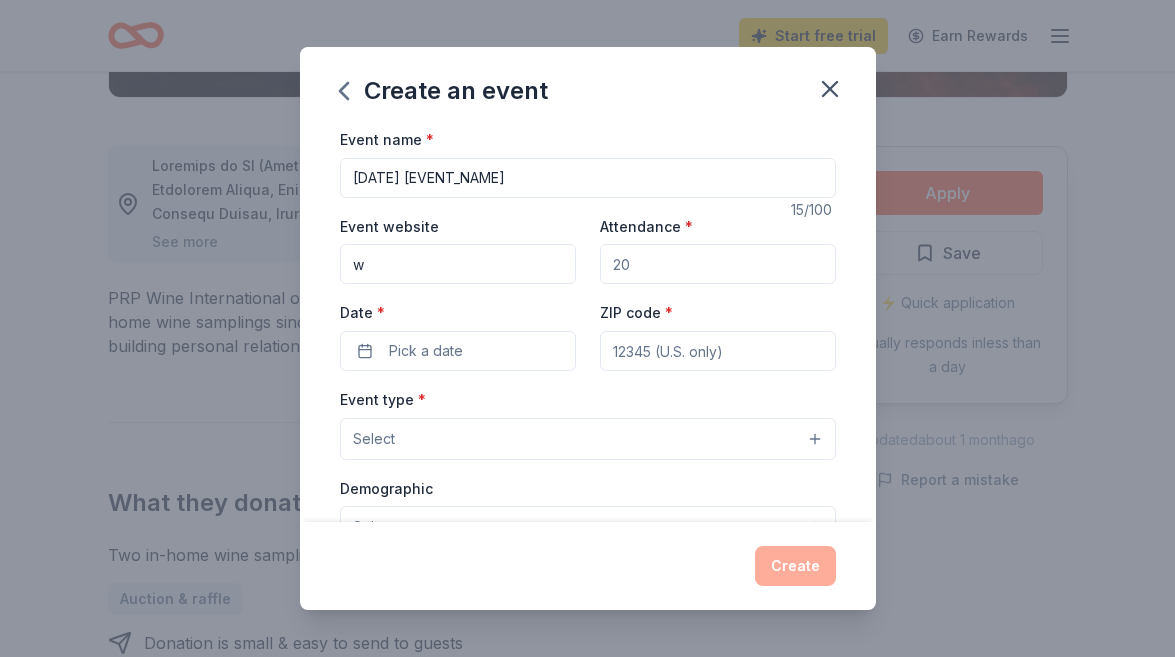 type 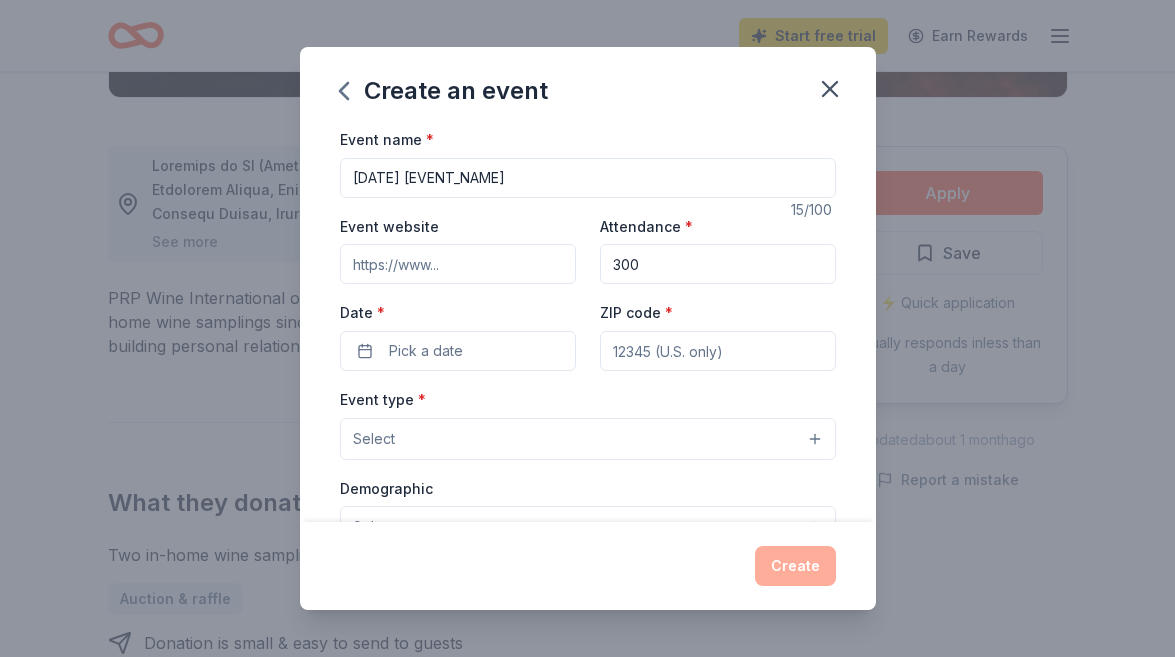 type on "300" 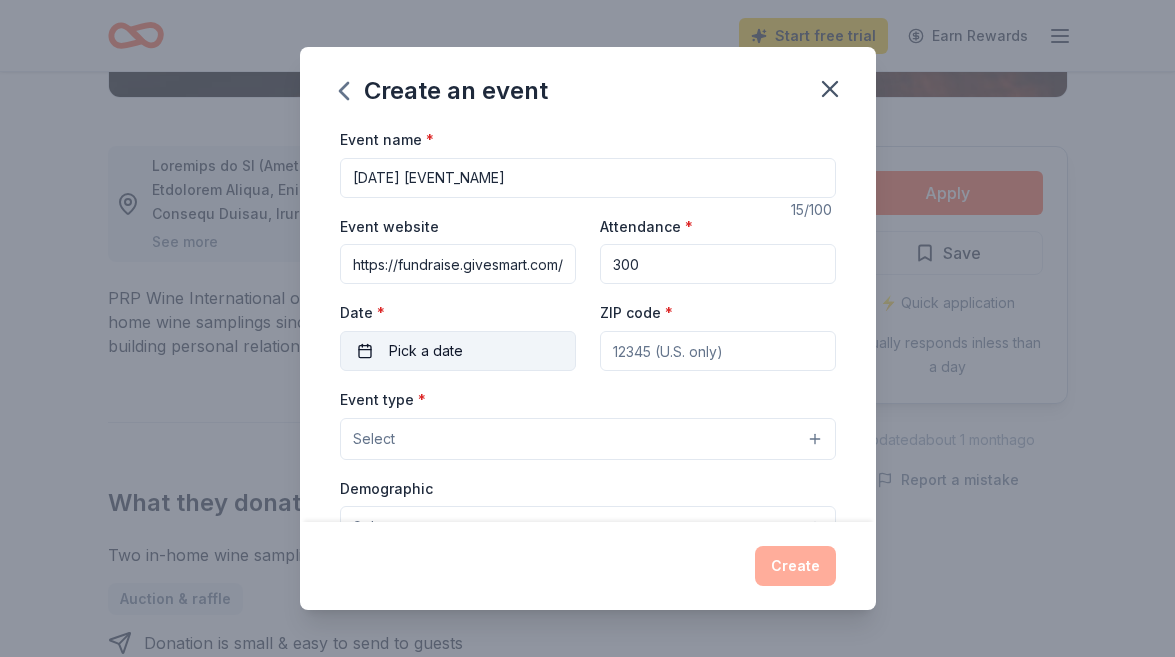 type on "https://fundraise.givesmart.com/e/yPkXvQ?vid=1k4y4q" 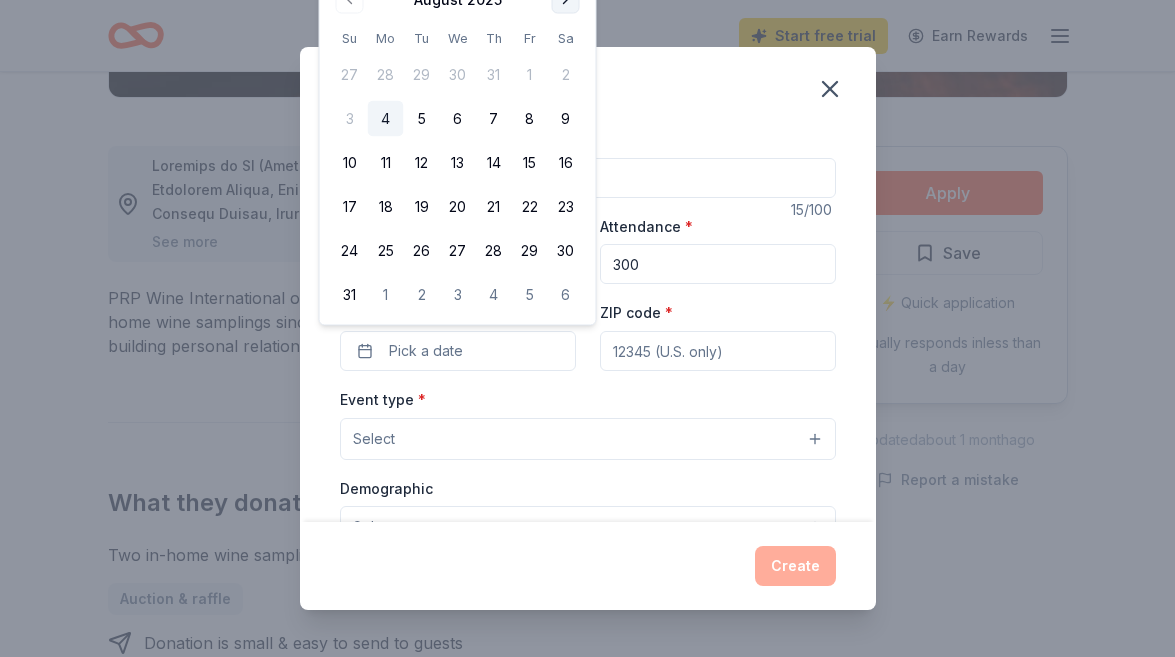 click at bounding box center (566, 0) 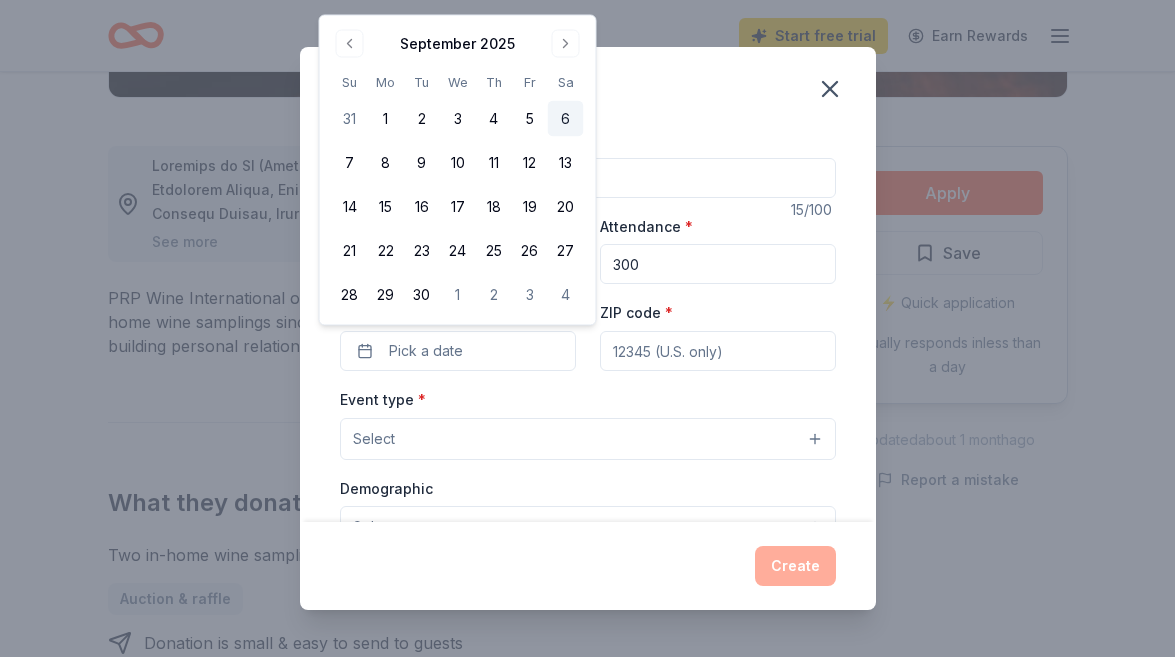 click on "6" at bounding box center (566, 119) 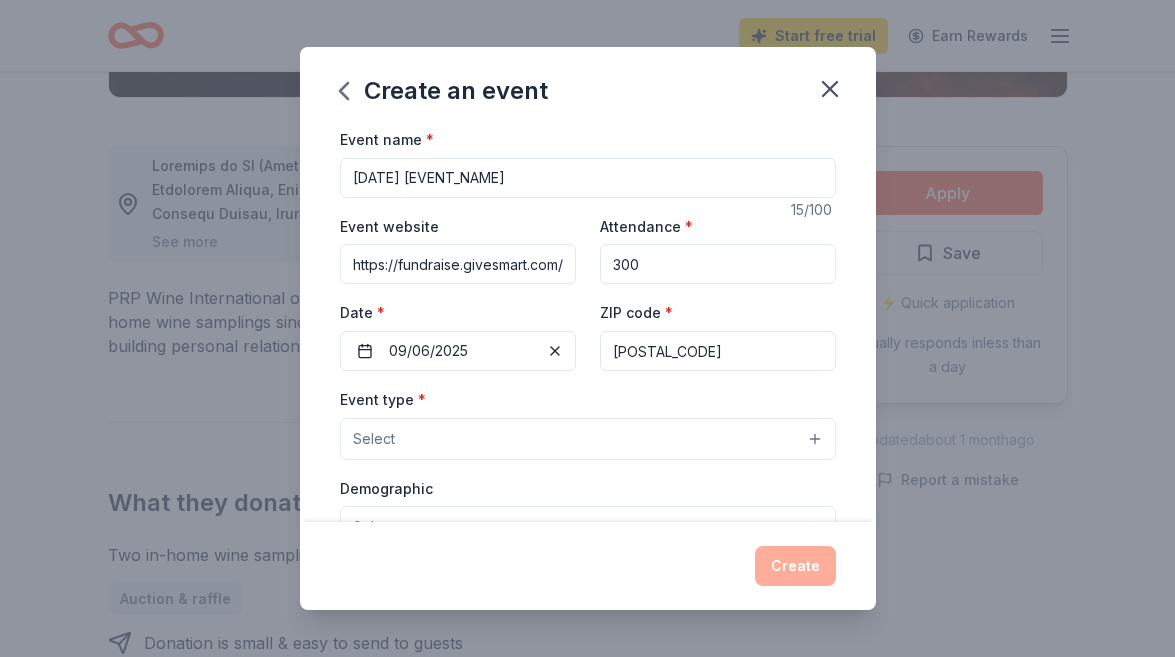 type on "[POSTAL_CODE]" 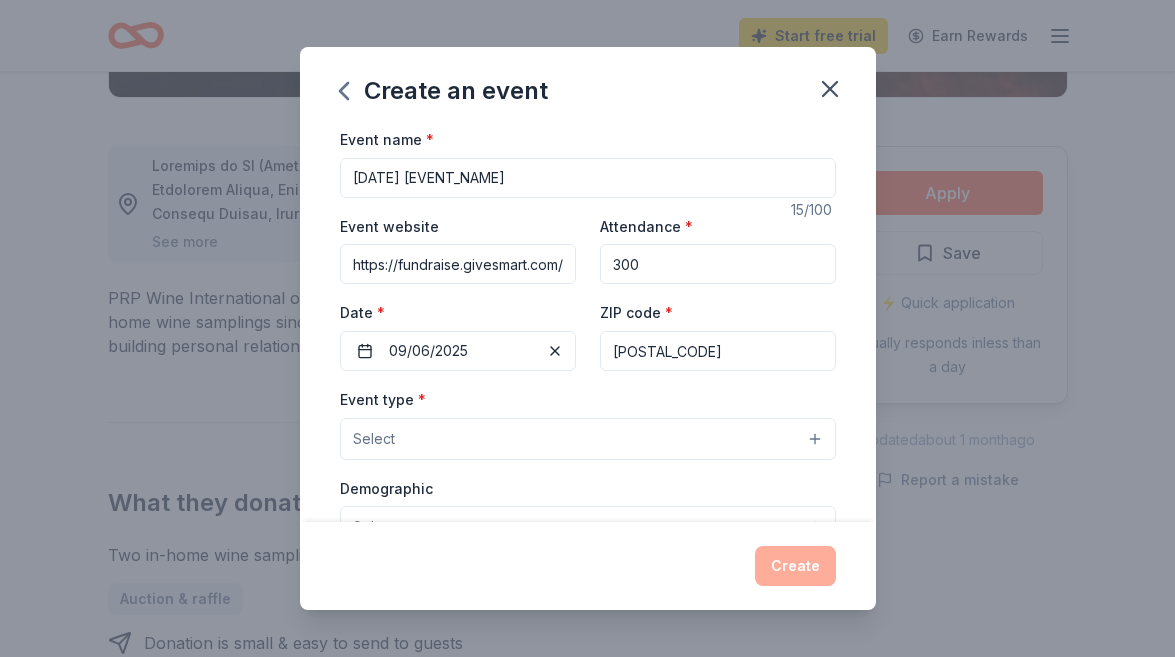 scroll, scrollTop: 327, scrollLeft: 0, axis: vertical 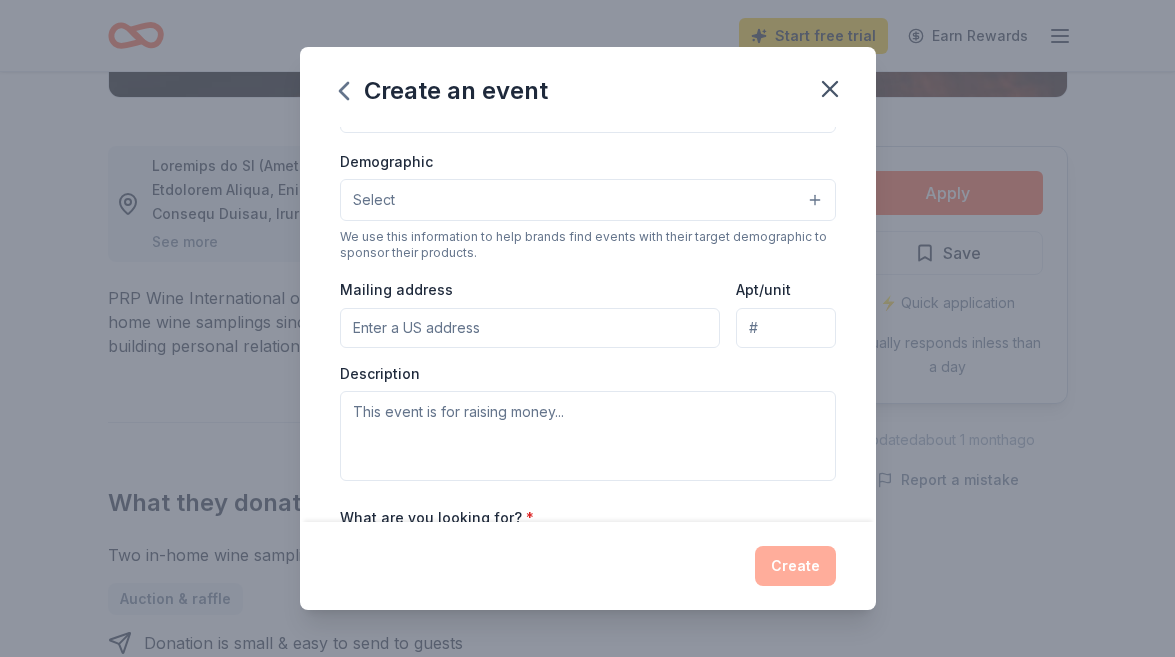 click on "Select" at bounding box center [588, 200] 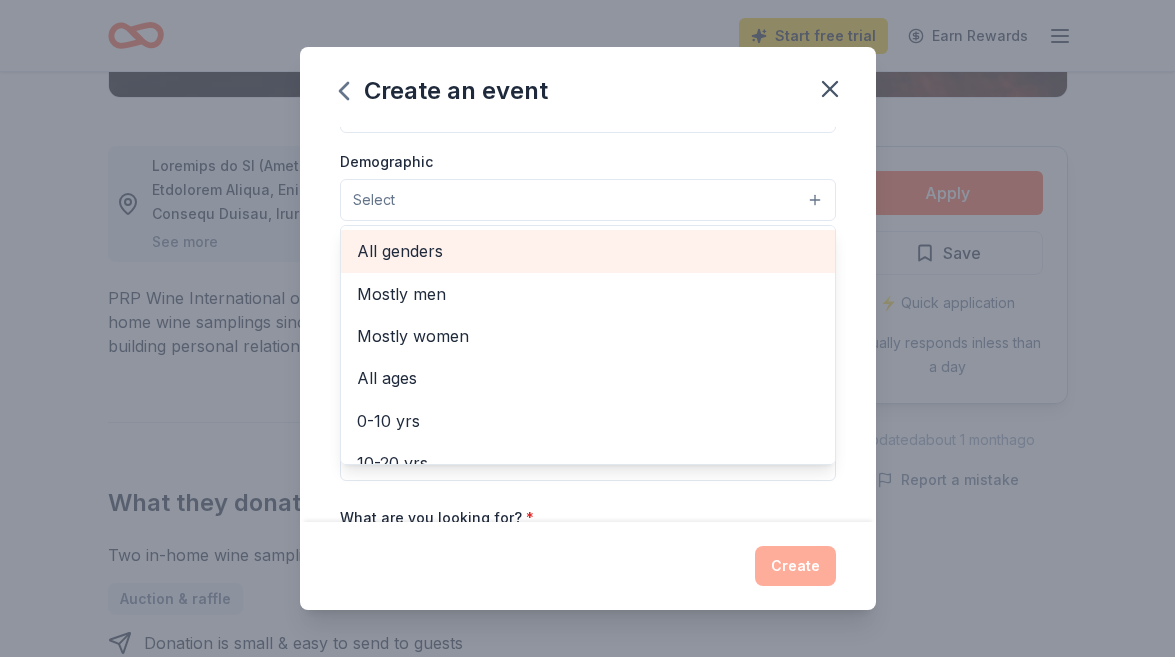 scroll, scrollTop: 0, scrollLeft: 0, axis: both 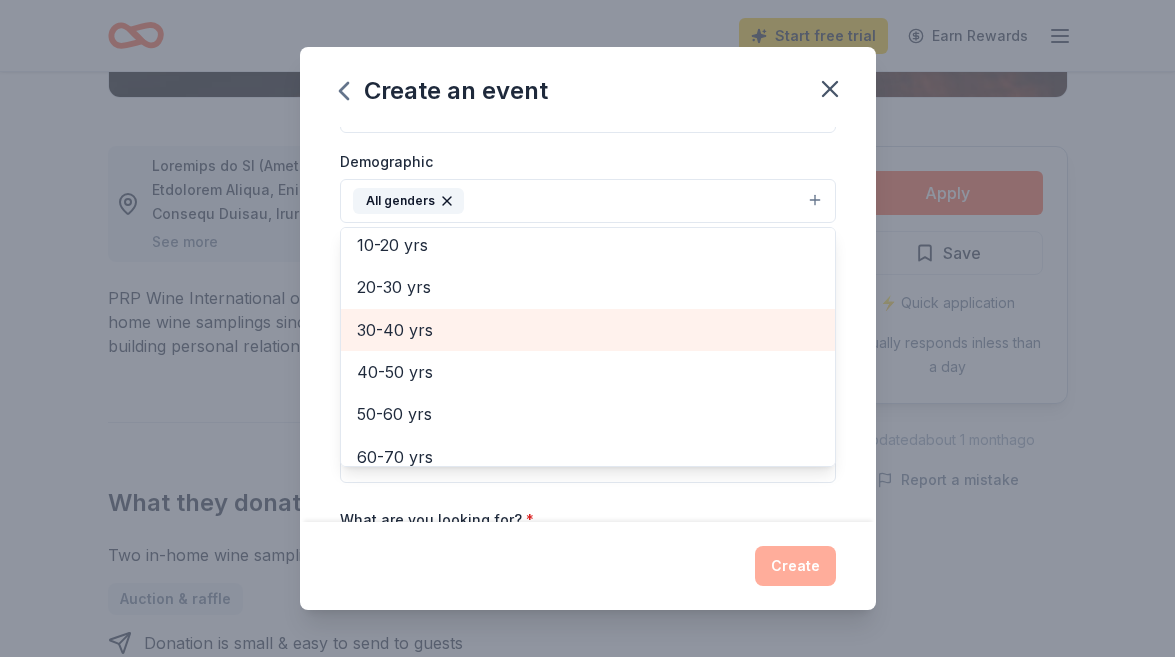 click on "30-40 yrs" at bounding box center [588, 330] 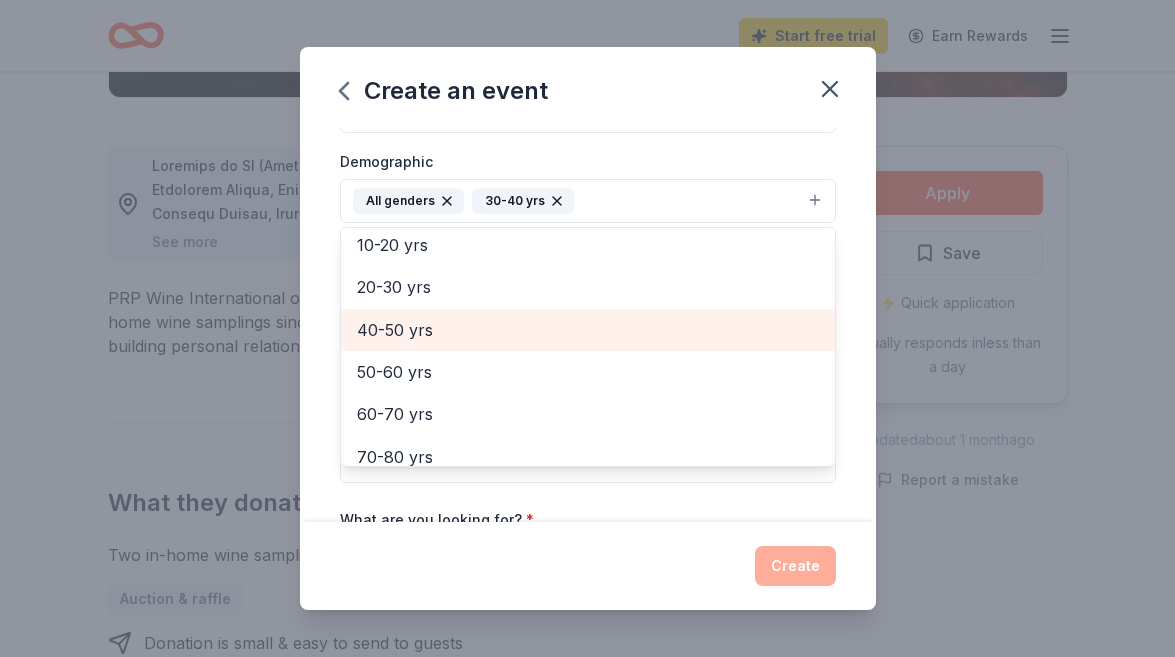 click on "40-50 yrs" at bounding box center (588, 330) 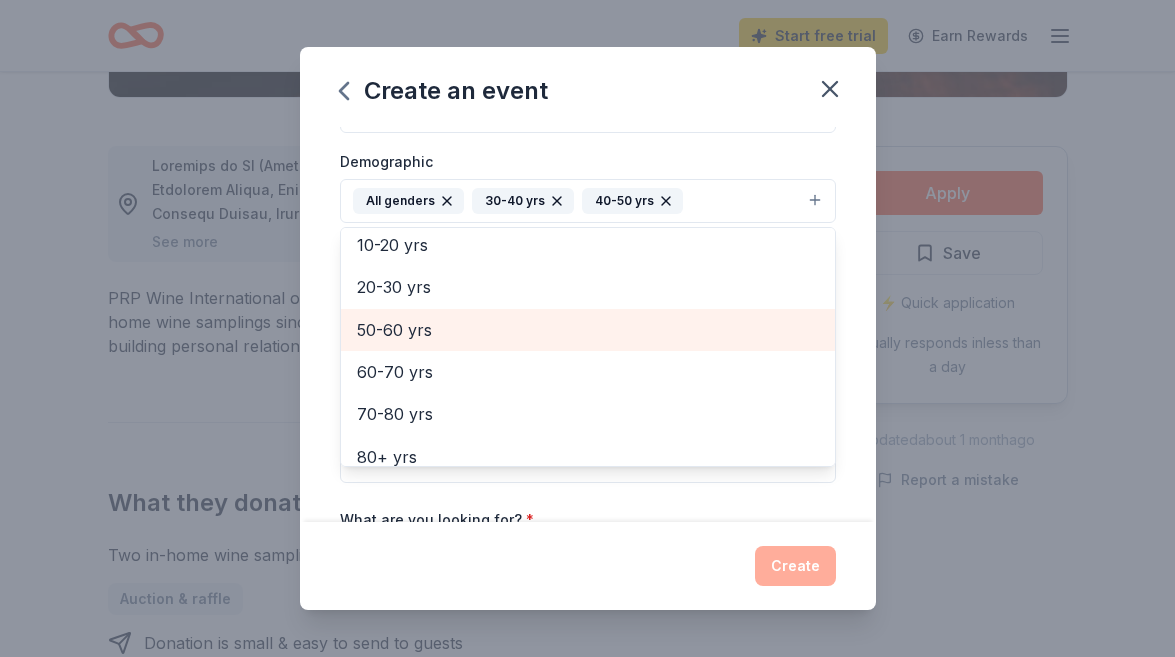 click on "50-60 yrs" at bounding box center [588, 330] 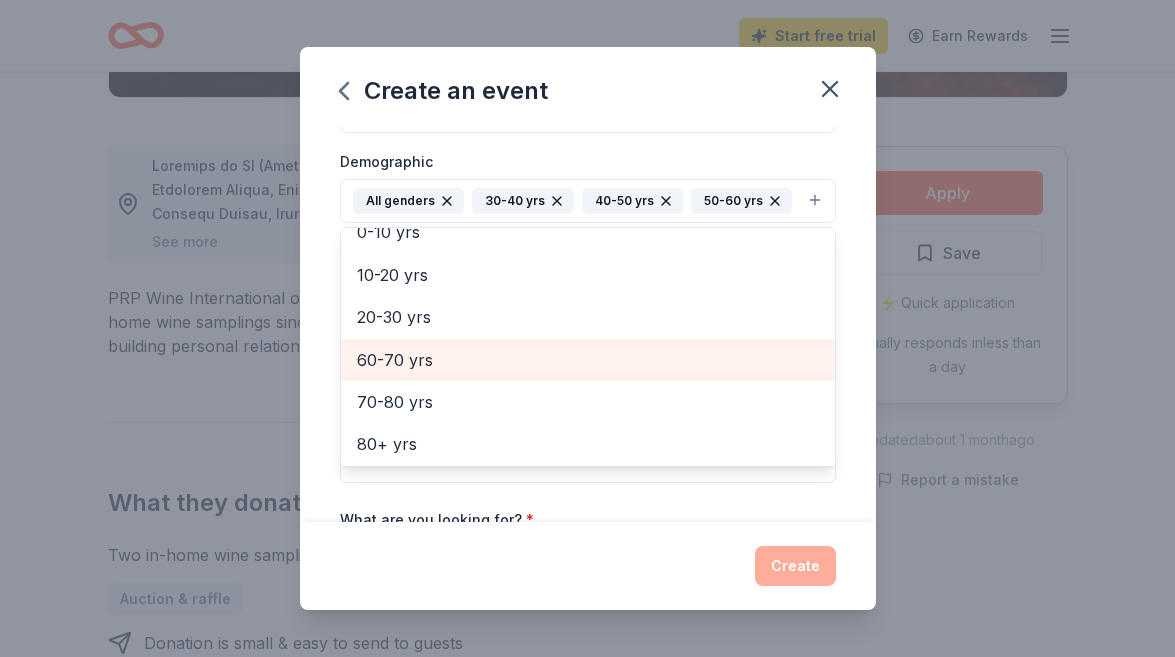 click on "20-30 yrs" at bounding box center (588, 317) 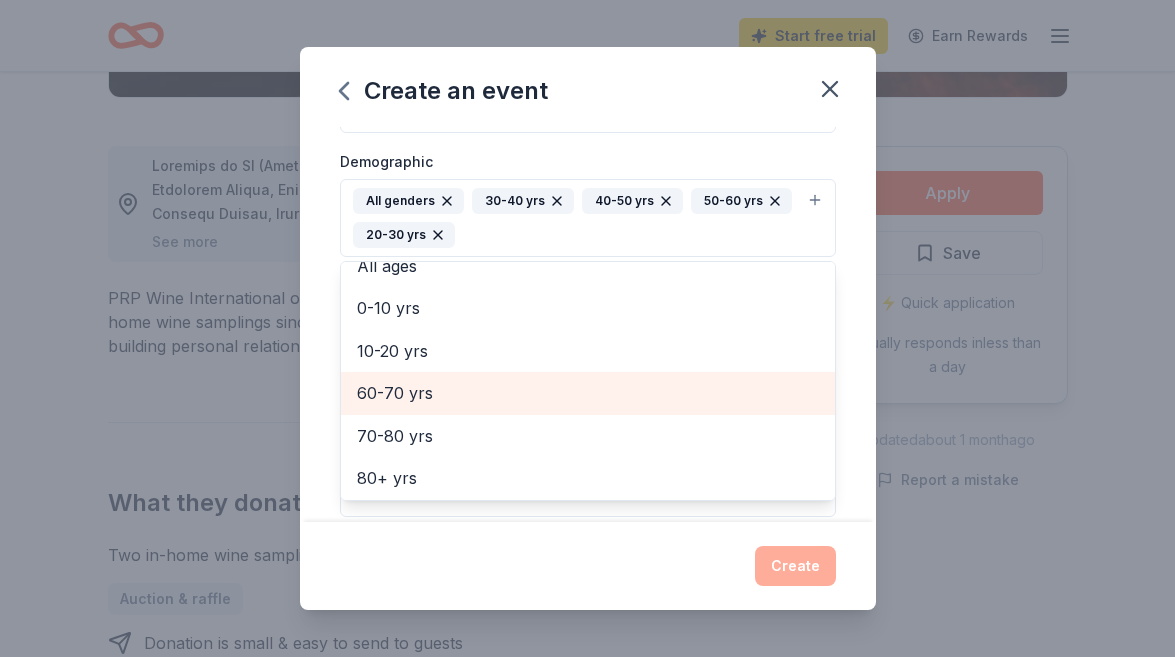 click on "60-70 yrs" at bounding box center [588, 393] 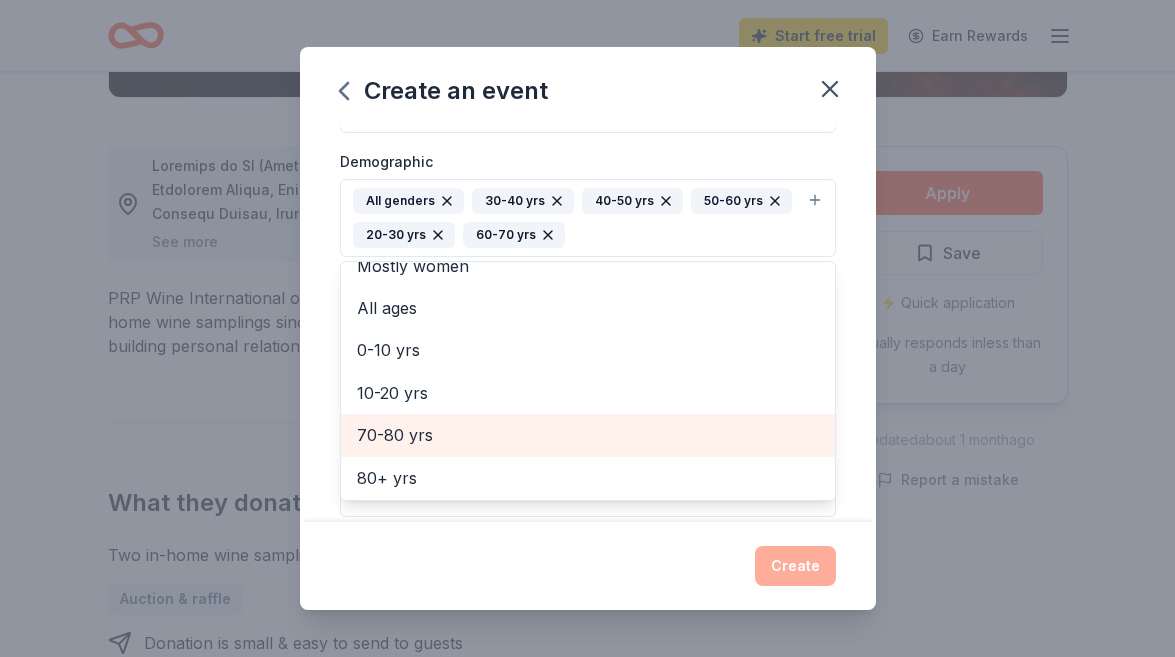 click on "70-80 yrs" at bounding box center [588, 435] 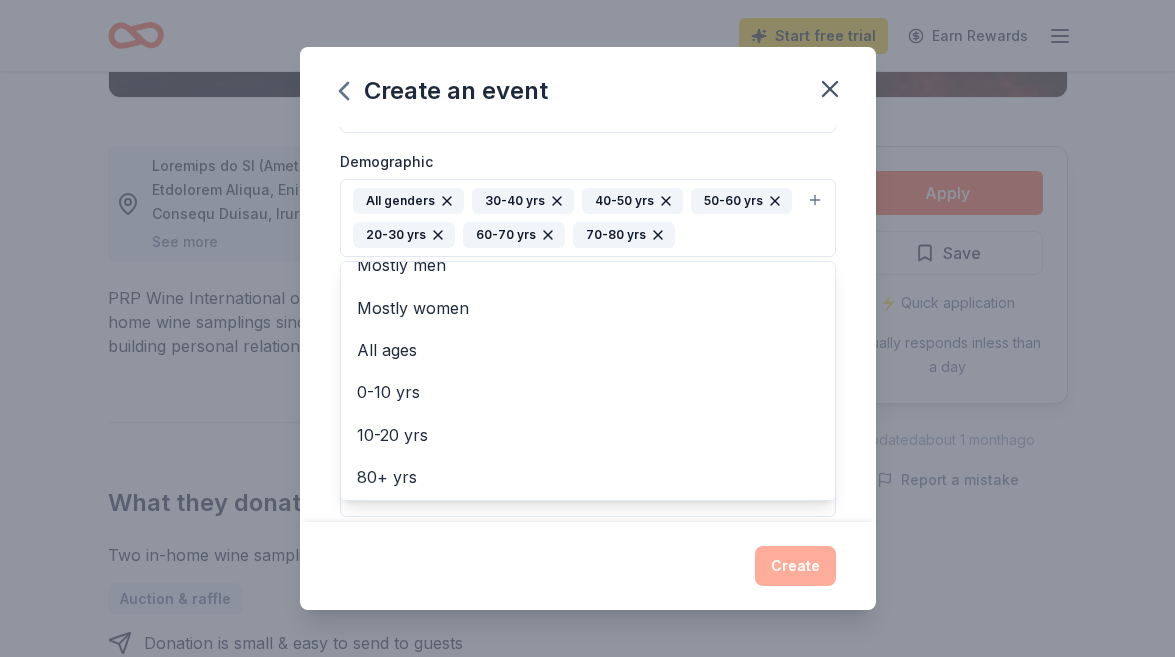 click on "Create an event Event name * [DATE] [EVENT_NAME] 15 /100 Event website [URL] Attendance * 300 Date * [DATE] ZIP code * [POSTAL_CODE] Event type * Fundraiser Demographic All genders [AGE] [AGE] [AGE] [AGE] [AGE] [AGE] We use this information to help brands find events with their target demographic to sponsor their products. Mailing address Apt/unit Description What are you looking for? * Auction & raffle Meals Snacks Desserts Alcohol Beverages Send me reminders Email me reminders of donor application deadlines Recurring event Create" at bounding box center [588, 328] 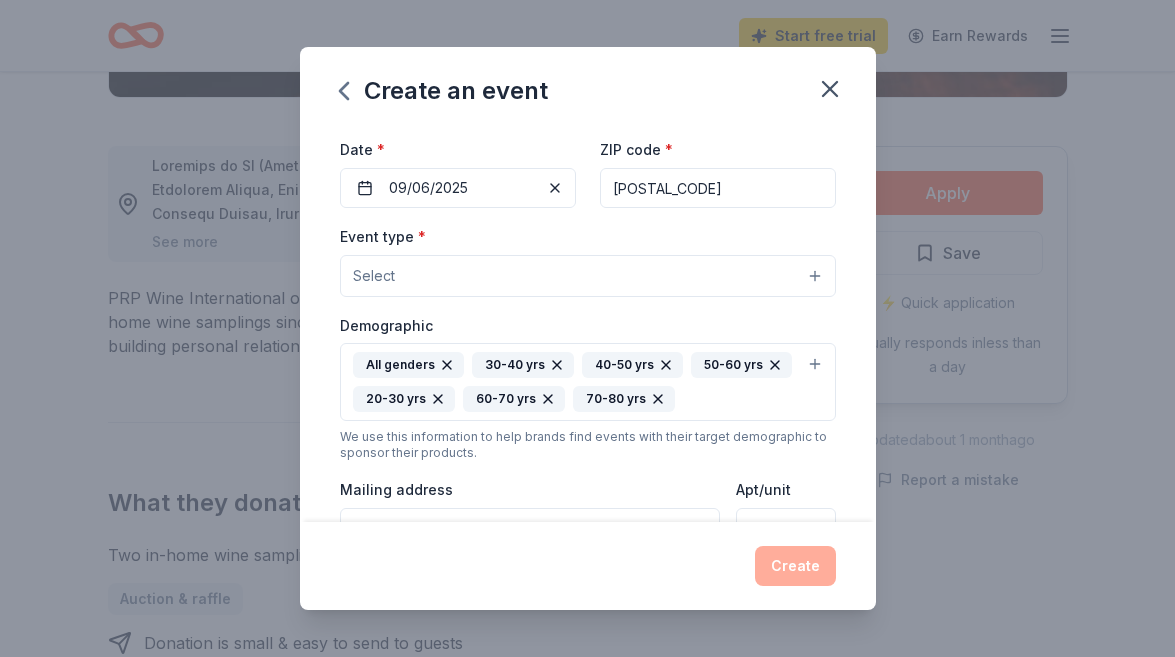scroll, scrollTop: 157, scrollLeft: 0, axis: vertical 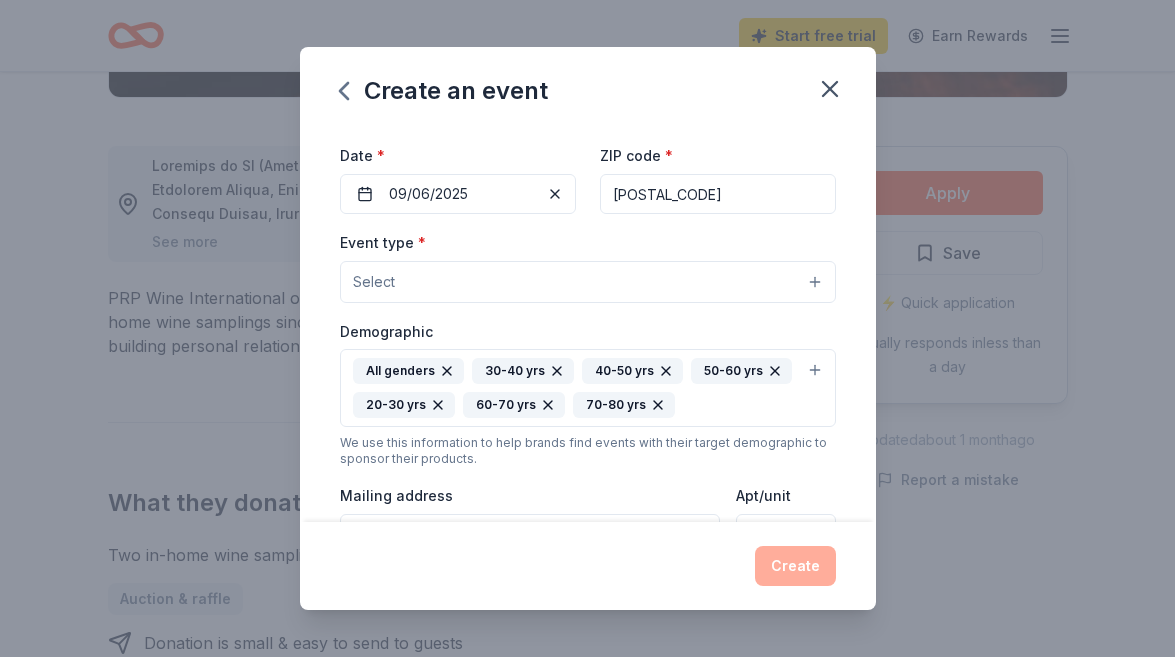 click on "Select" at bounding box center [588, 282] 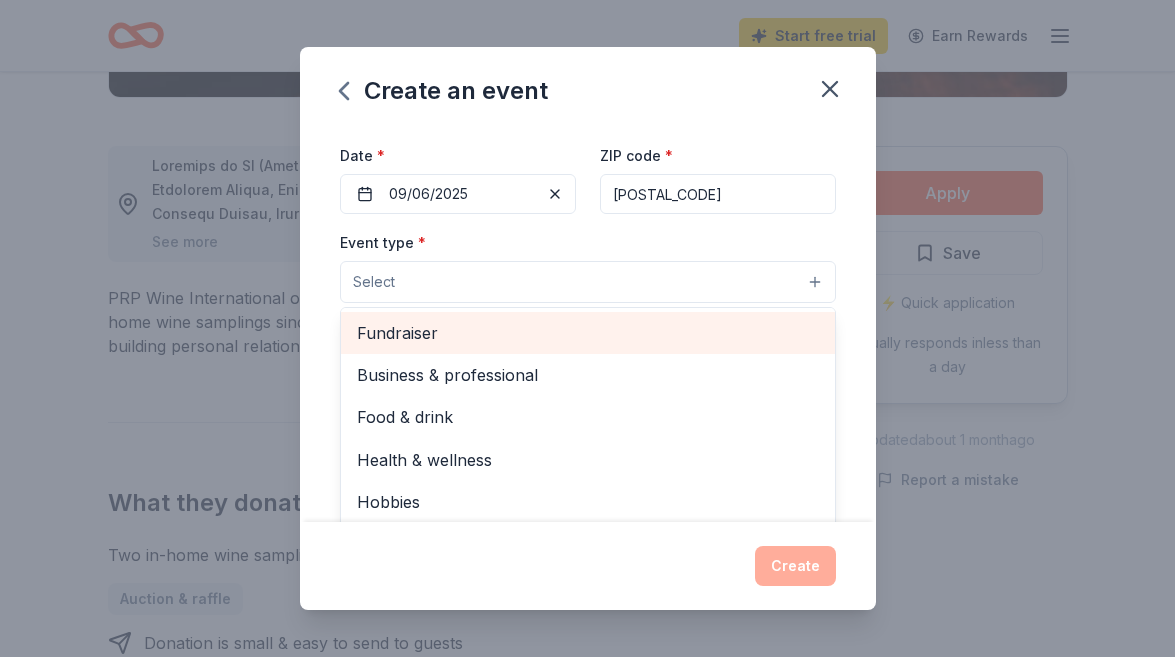 click on "Fundraiser" at bounding box center (588, 333) 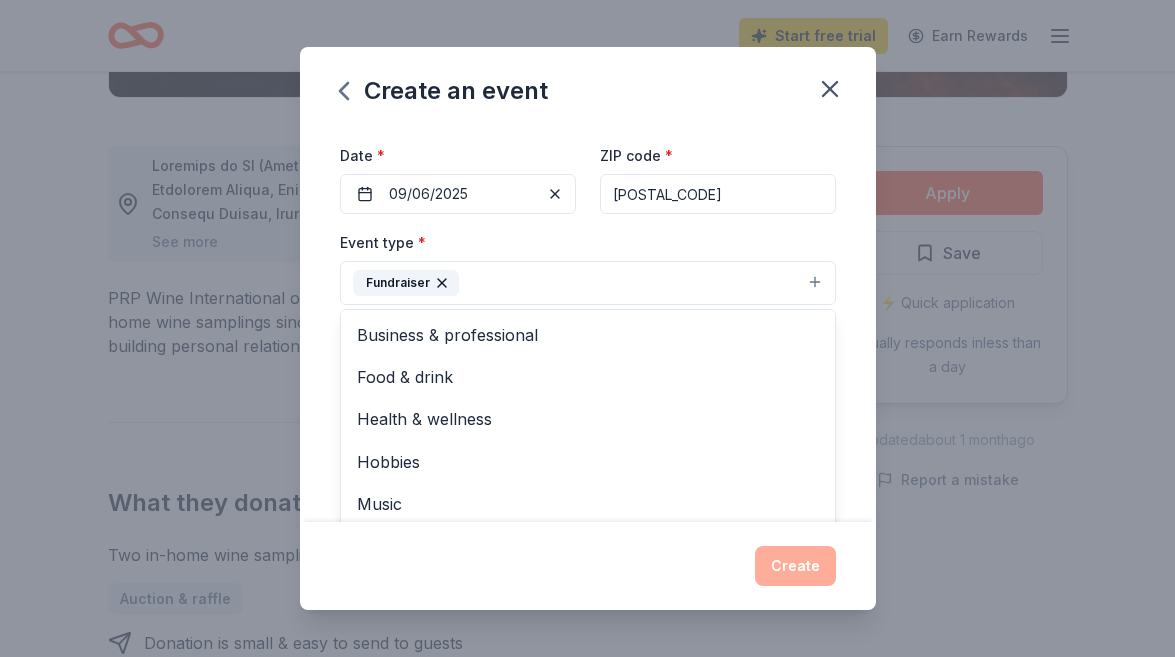 click on "Event name * [DATE] [EVENT_NAME] 15 /100 Event website [URL] Attendance * 300 Date * [DATE] ZIP code * [POSTAL_CODE] Event type * Fundraiser Business & professional Food & drink Health & wellness Hobbies Music Performing & visual arts Demographic All genders [AGE] [AGE] [AGE] [AGE] [AGE] [AGE] We use this information to help brands find events with their target demographic to sponsor their products. Mailing address Apt/unit Description What are you looking for? * Auction & raffle Meals Snacks Desserts Alcohol Beverages Send me reminders Email me reminders of donor application deadlines Recurring event" at bounding box center (588, 324) 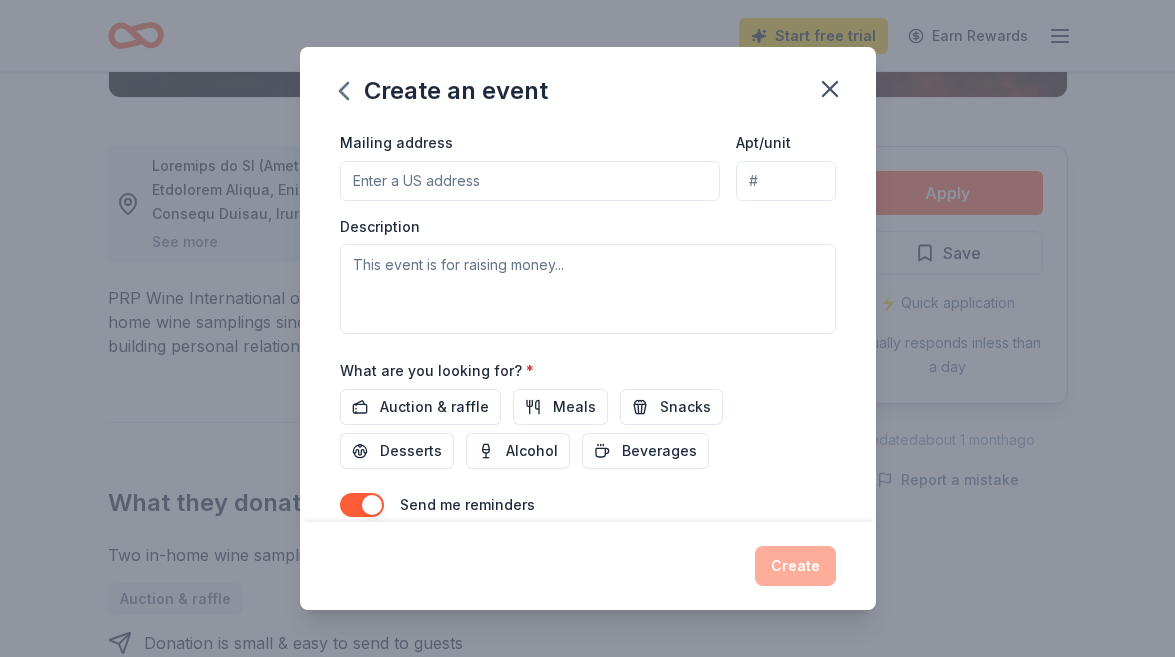 scroll, scrollTop: 513, scrollLeft: 0, axis: vertical 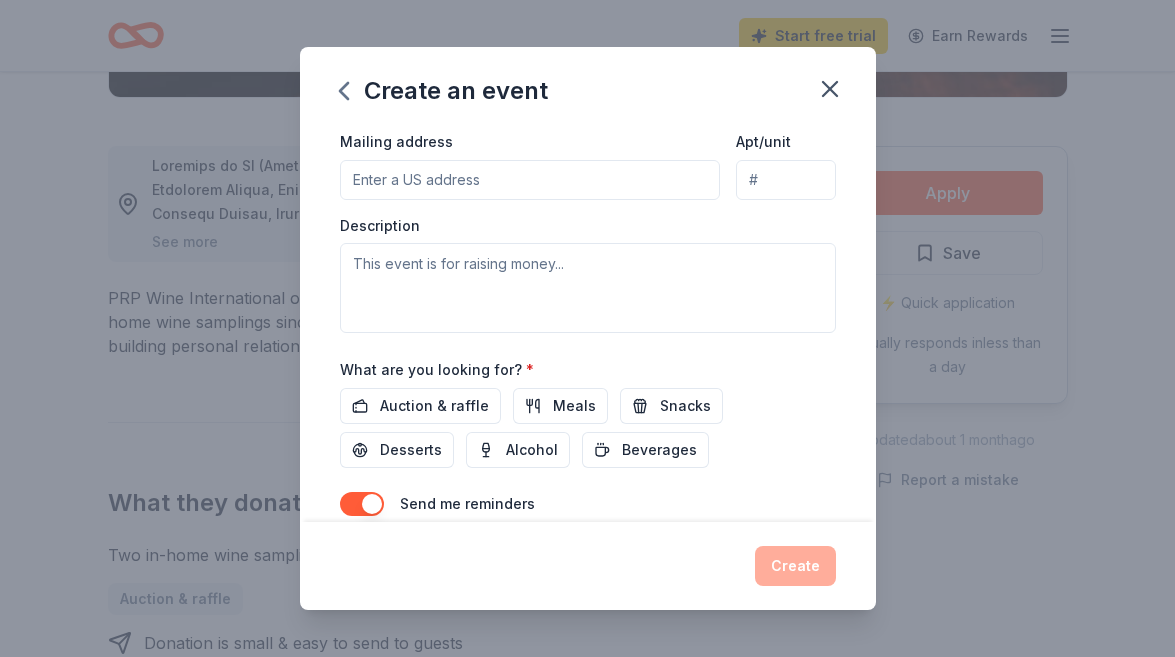 click on "Mailing address" at bounding box center [530, 180] 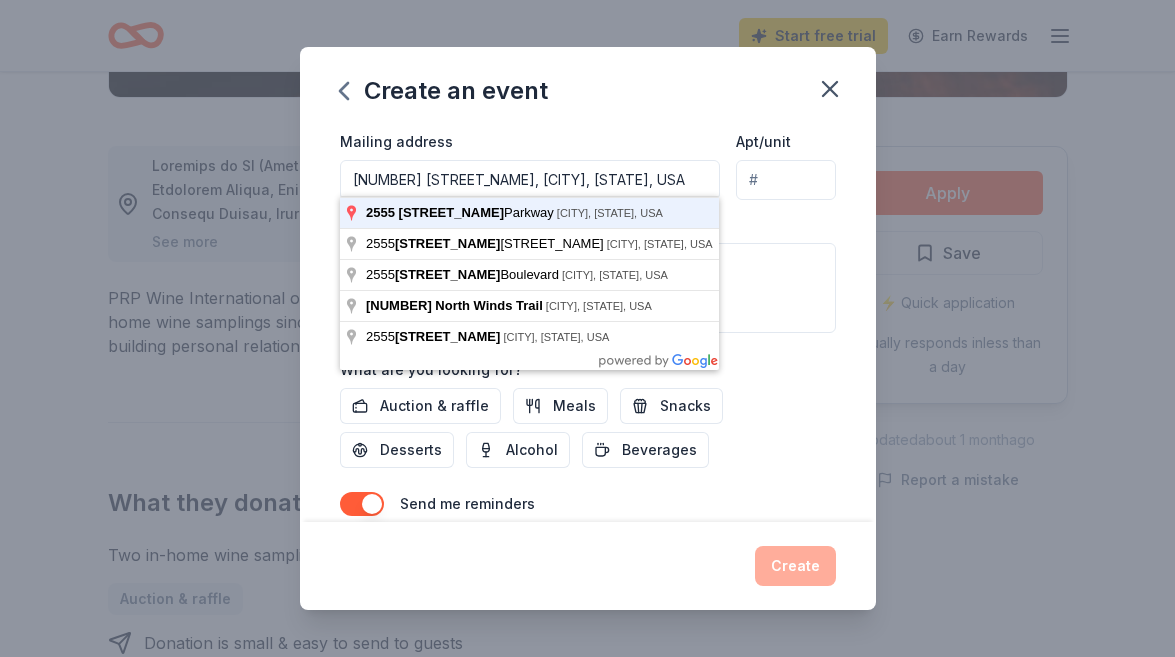 type on "[NUMBER] [STREET_NAME], [CITY], [STATE], [POSTAL_CODE]" 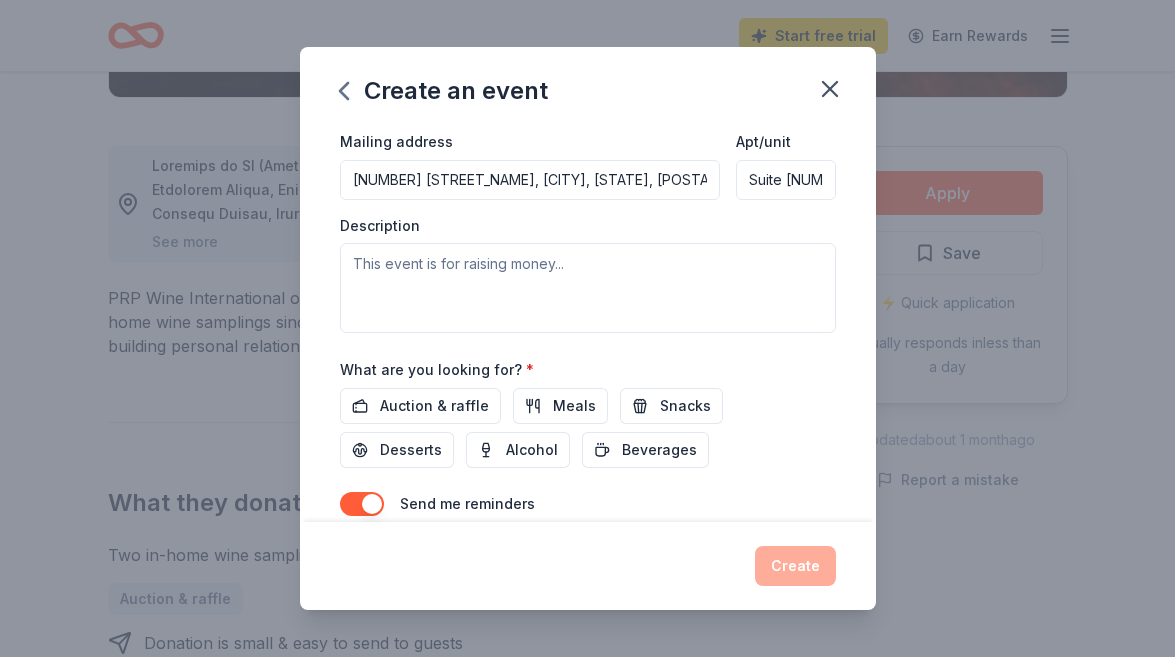 type on "Suite [NUMBER]" 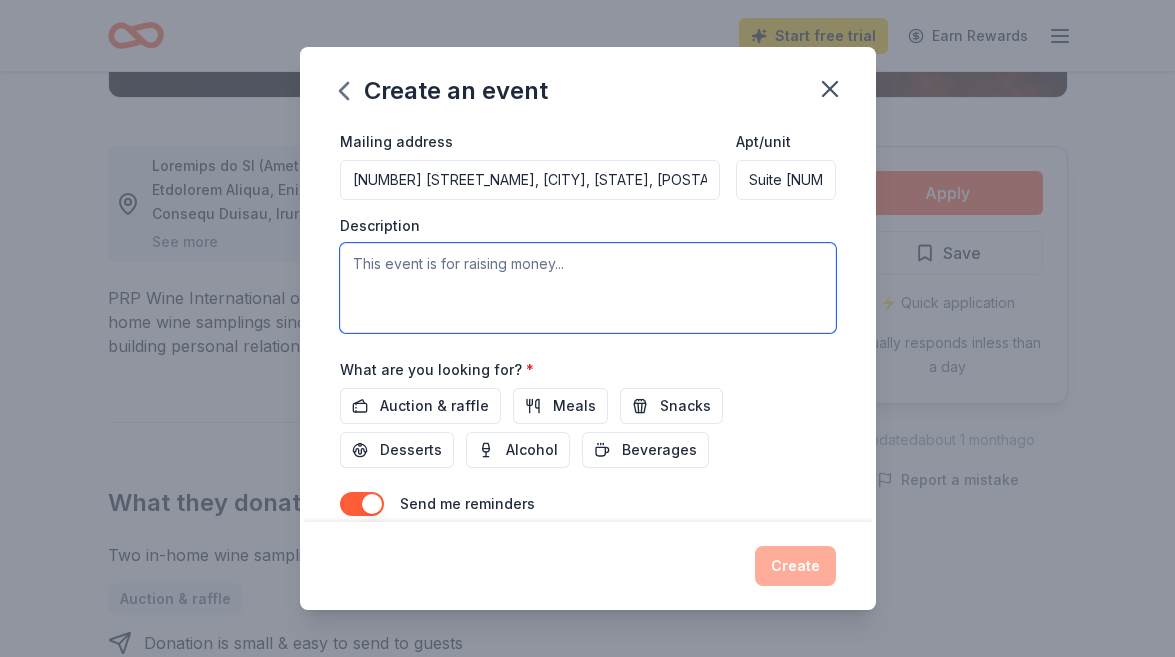 paste on "Join us for an unforgettable night of purpose and celebration at the [DATE] [EVENT_NAME], benefiting [ORGANIZATION].
Held during Childhood Cancer Awareness Month, this event is more than a party — it’s a chance to bring light to the stories of families living through childhood cancer and raise critical funds to support them.
Set in the stunning, speakeasy-inspired Roaring Social, the night will feature:
* Live music by The Bourbon Brothers
* Boutique bowling
*Custom cocktails and heavy hors d’oeuvres
*Lounge seating and exclusive perks for sponsors
…and so much more!
Throughout the evening, we’ll be sharing powerful stories from our retreats, highlighting the impact [ORGANIZATION] has on families walking through childhood cancer.
Together, we’ll raise funds to help close the gap in our retreat season funding, ensuring every family has the opportunity to experience rest, joy, and hope.
Let’s gather to shine a light on the mission of [ORGANIZATION]!" 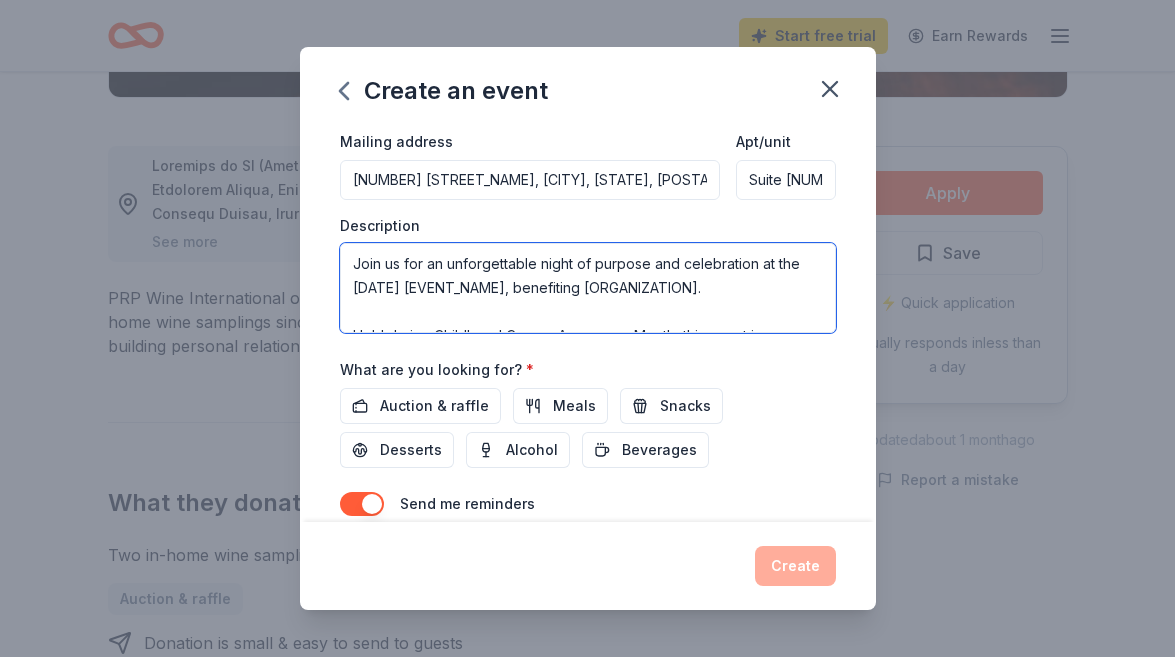 scroll, scrollTop: 624, scrollLeft: 0, axis: vertical 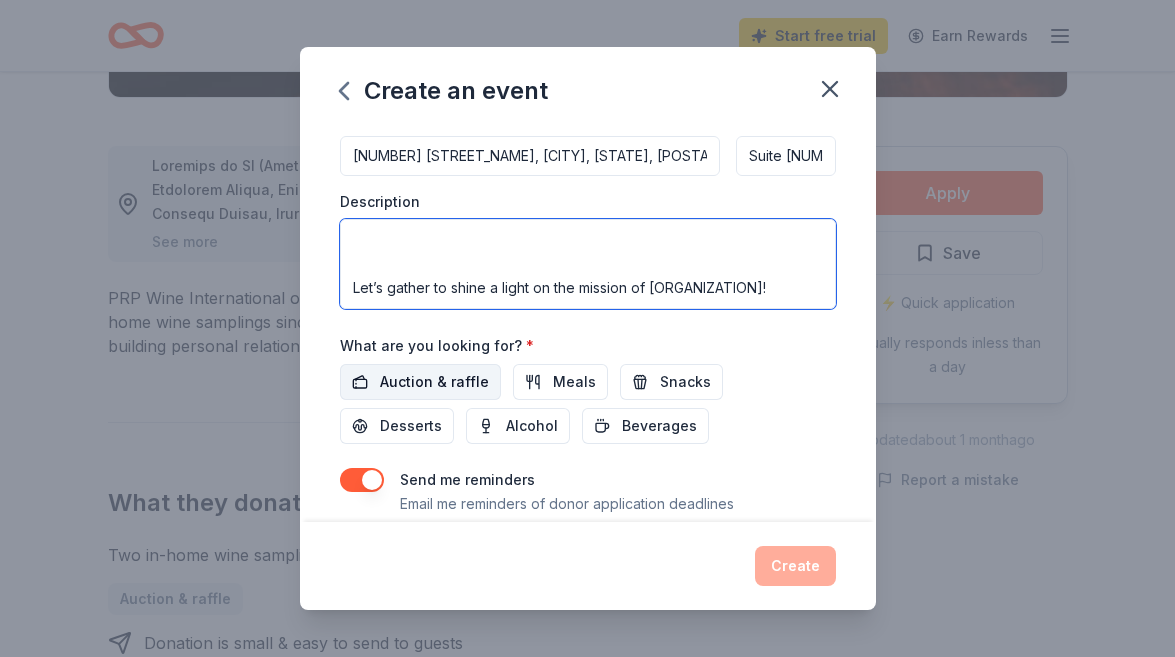 type on "Join us for an unforgettable night of purpose and celebration at the [DATE] [EVENT_NAME], benefiting [ORGANIZATION].
Held during Childhood Cancer Awareness Month, this event is more than a party — it’s a chance to bring light to the stories of families living through childhood cancer and raise critical funds to support them.
Set in the stunning, speakeasy-inspired Roaring Social, the night will feature:
* Live music by The Bourbon Brothers
* Boutique bowling
*Custom cocktails and heavy hors d’oeuvres
*Lounge seating and exclusive perks for sponsors
…and so much more!
Throughout the evening, we’ll be sharing powerful stories from our retreats, highlighting the impact [ORGANIZATION] has on families walking through childhood cancer.
Together, we’ll raise funds to help close the gap in our retreat season funding, ensuring every family has the opportunity to experience rest, joy, and hope.
Let’s gather to shine a light on the mission of [ORGANIZATION]!" 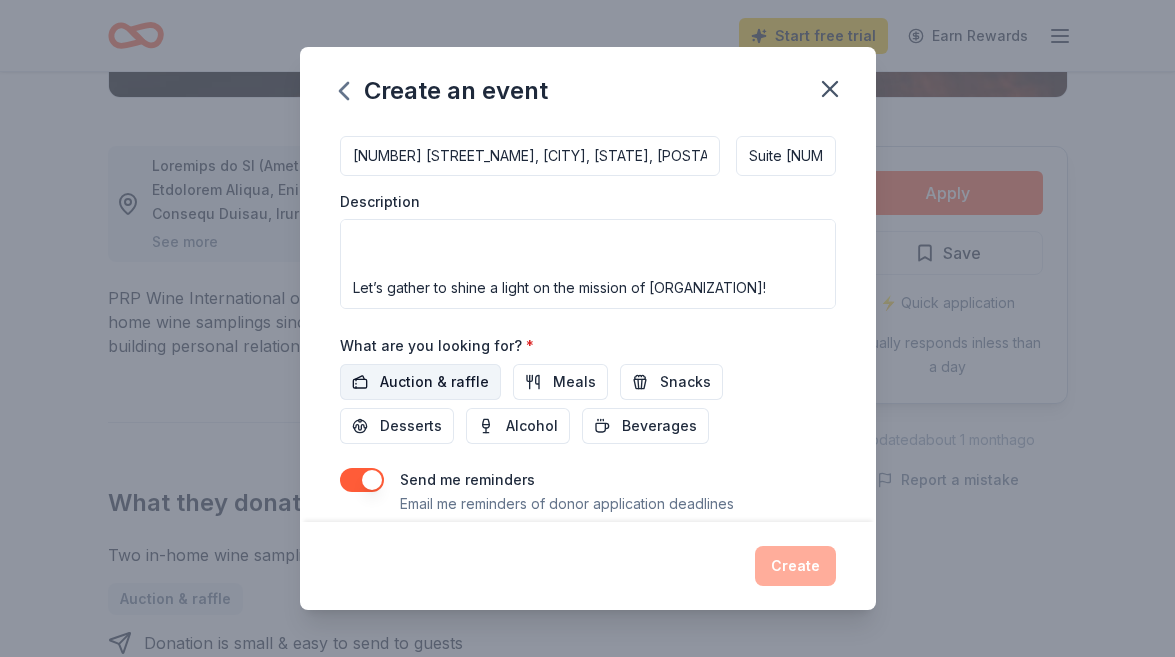 click on "Auction & raffle" at bounding box center [434, 382] 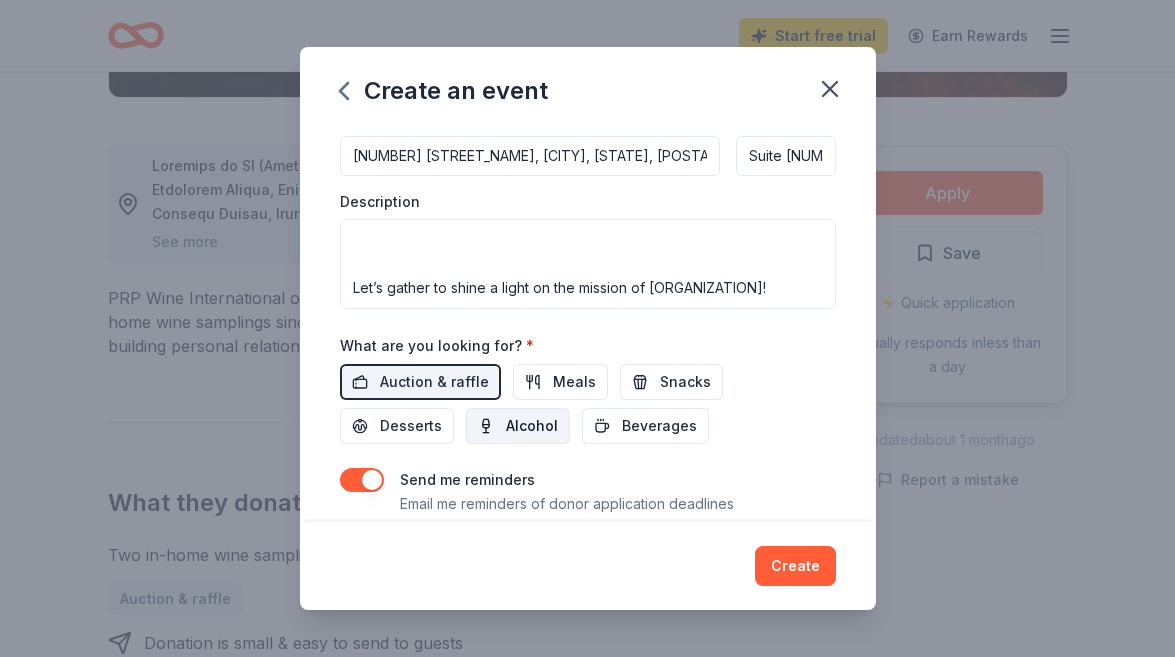 click on "Alcohol" at bounding box center (532, 426) 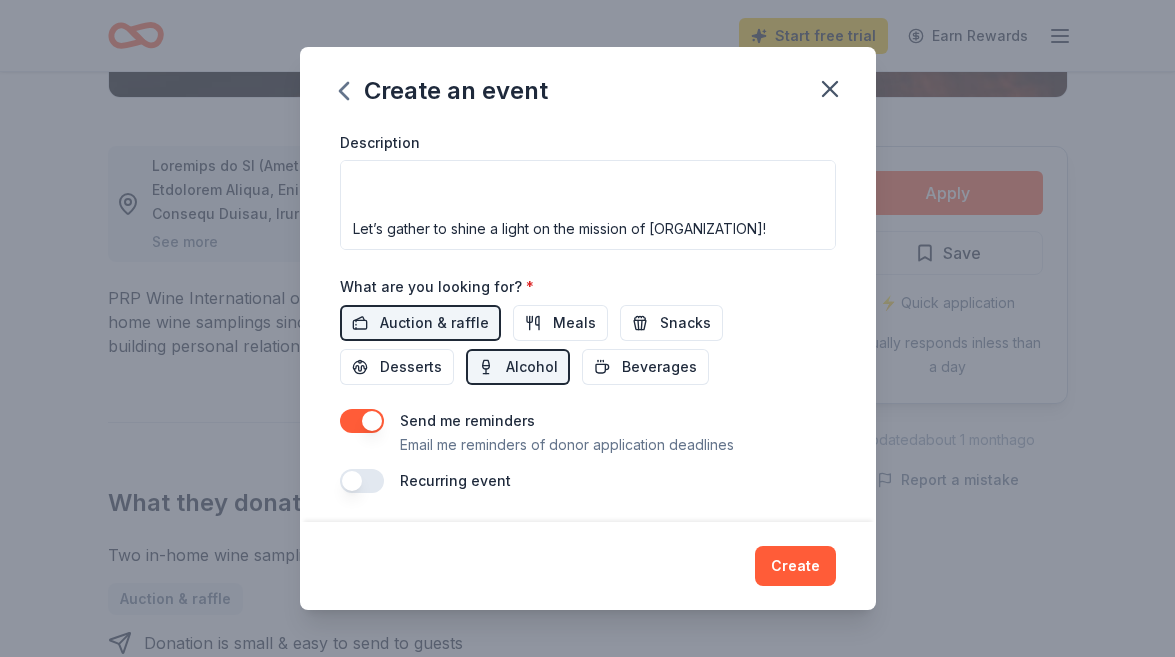 scroll, scrollTop: 594, scrollLeft: 0, axis: vertical 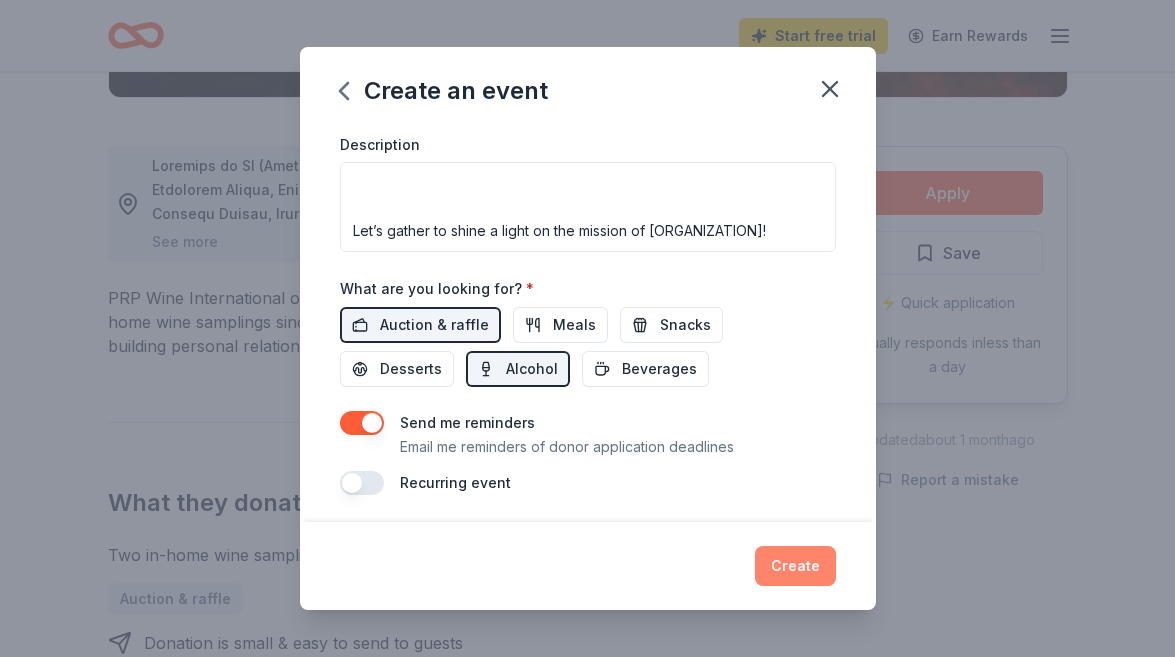 click on "Create" at bounding box center (795, 566) 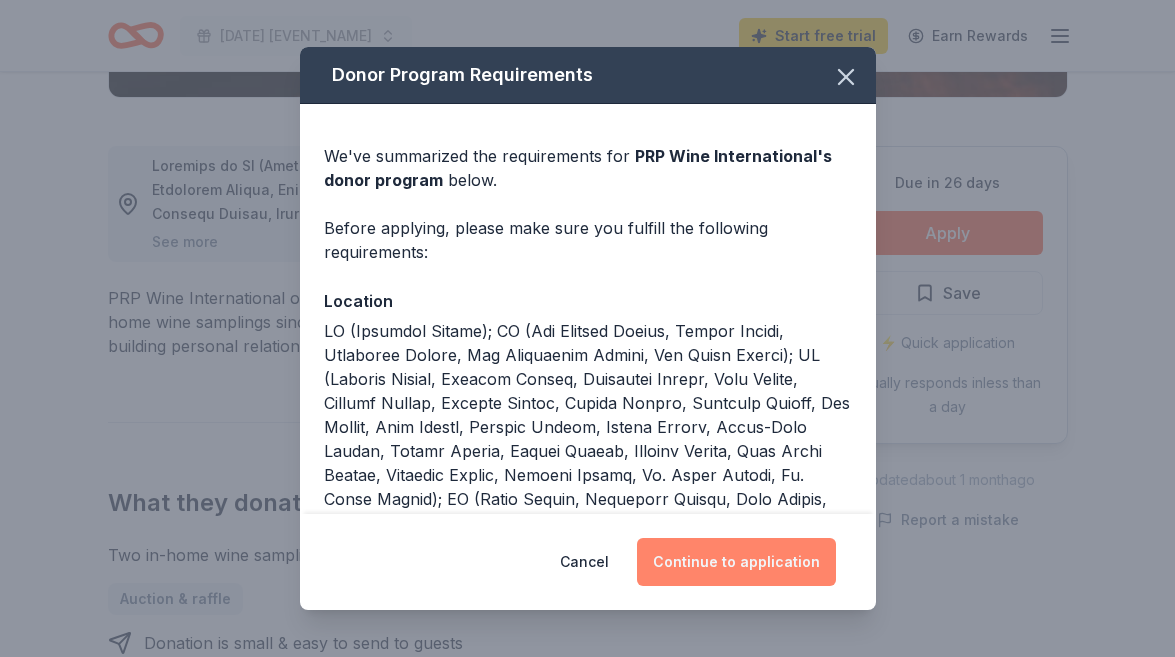 click on "Continue to application" at bounding box center (736, 562) 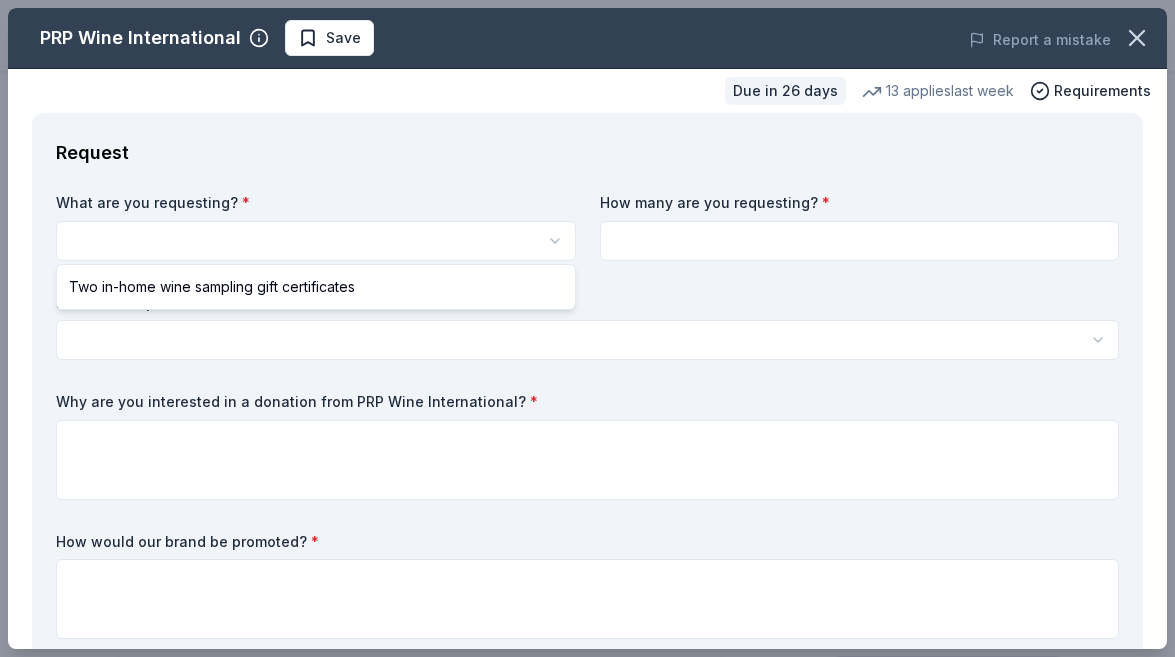 click on "2025 Gold Party Start free  trial Earn Rewards Due in 26 days Share PRP Wine International New • 2  reviews 13   applies  last week approval rate Share See more PRP Wine International offers exclusive wines from around the world through in-home wine samplings since 1989, aiming to educate and entertain clients while building personal relationships. What they donate Two in-home wine sampling gift certificates Auction & raffle Donation is small & easy to send to guests Who they donate to  Preferred 501(c)(3) preferred approval rate 20 % approved 30 % declined 50 % no response Start free Pro trial to view approval rates and average donation values Due in 26 days Apply Save ⚡️ Quick application Usually responds in  less than a day Updated  about 1 month  ago Report a mistake New • 2  reviews Whalen's Heroes February 2025 • Approved They sent 2 Gift certificates via email. Almost Home Chicago Inc.  February 2024 • Approved Leave a review Similar donors 1   apply  last week 3  days left Walmart 4.3 1" at bounding box center (587, 328) 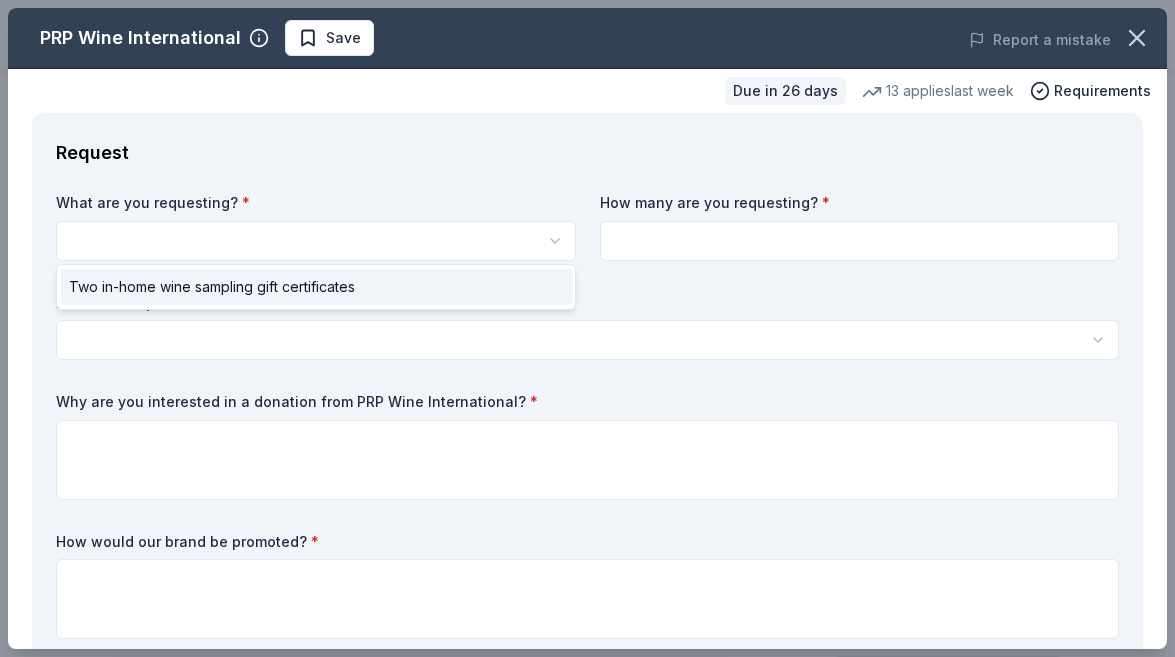 select on "Two in-home wine sampling gift certificates" 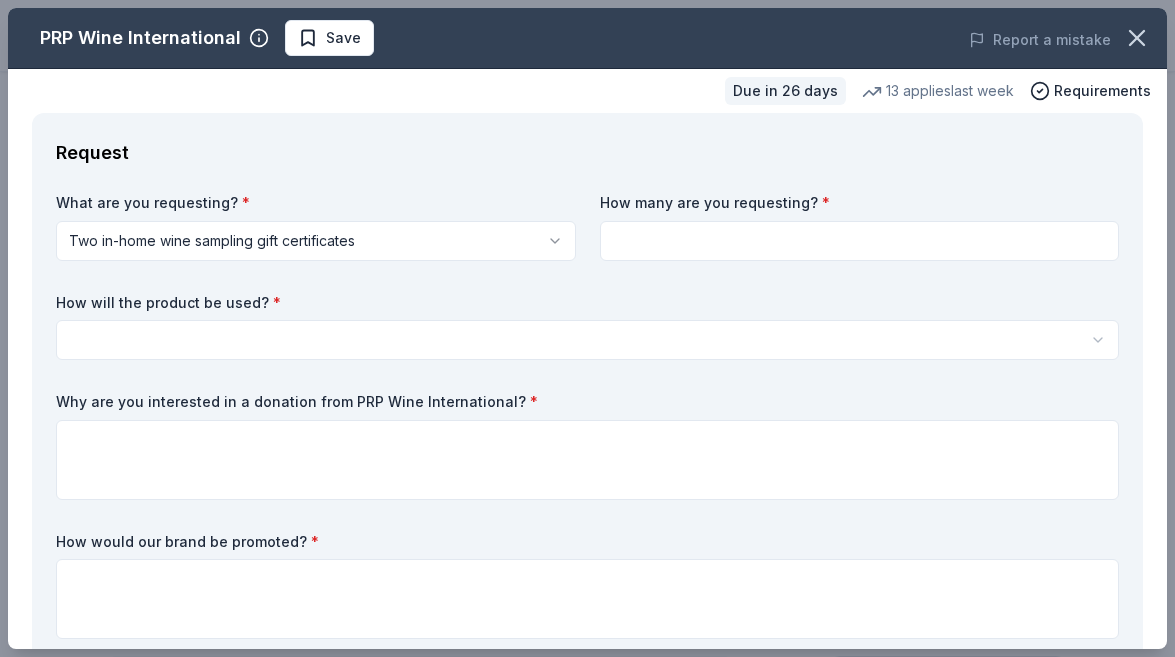 click at bounding box center [860, 241] 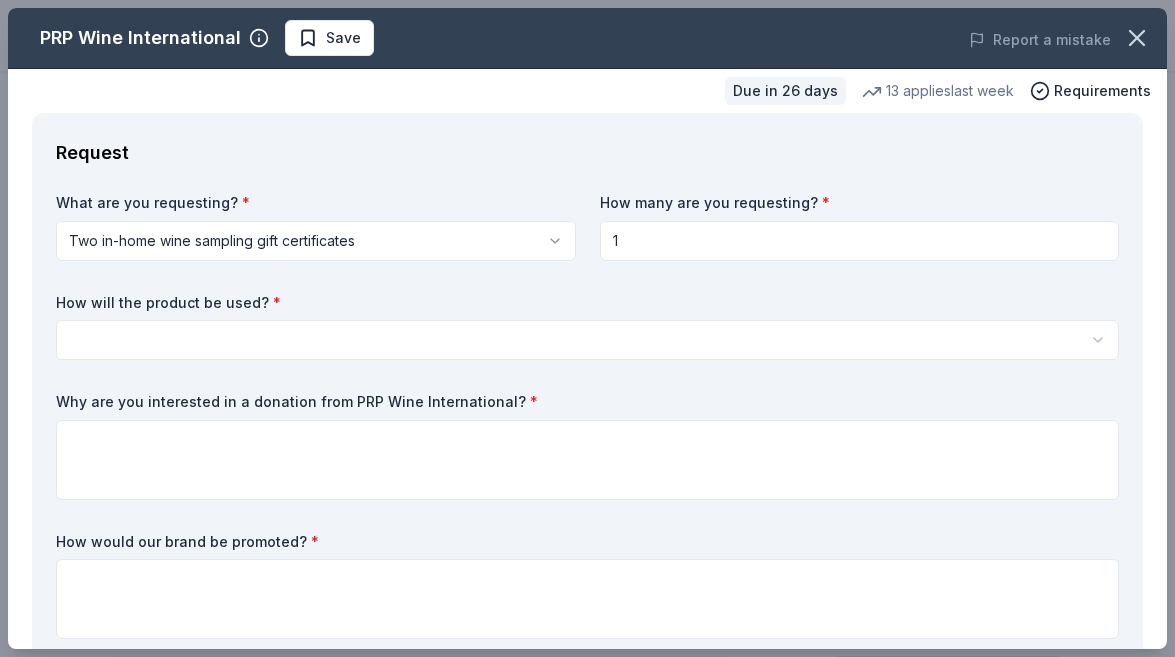 type on "1" 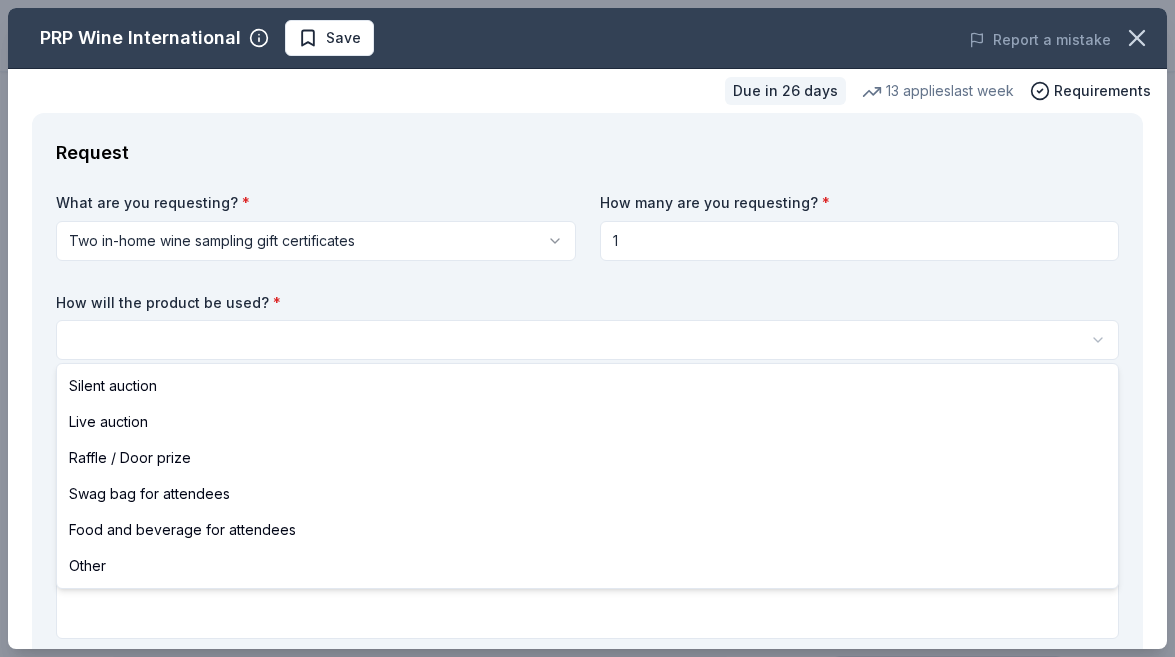 click on "[EVENT_NAME] [DATE] • Approved They sent 2 Gift certificates via email. Almost Home Chicago Inc. [DATE] • Approved They were wonderful. This is an amazing donation that will help so much at our event. 1 apply 3 1" at bounding box center (587, 328) 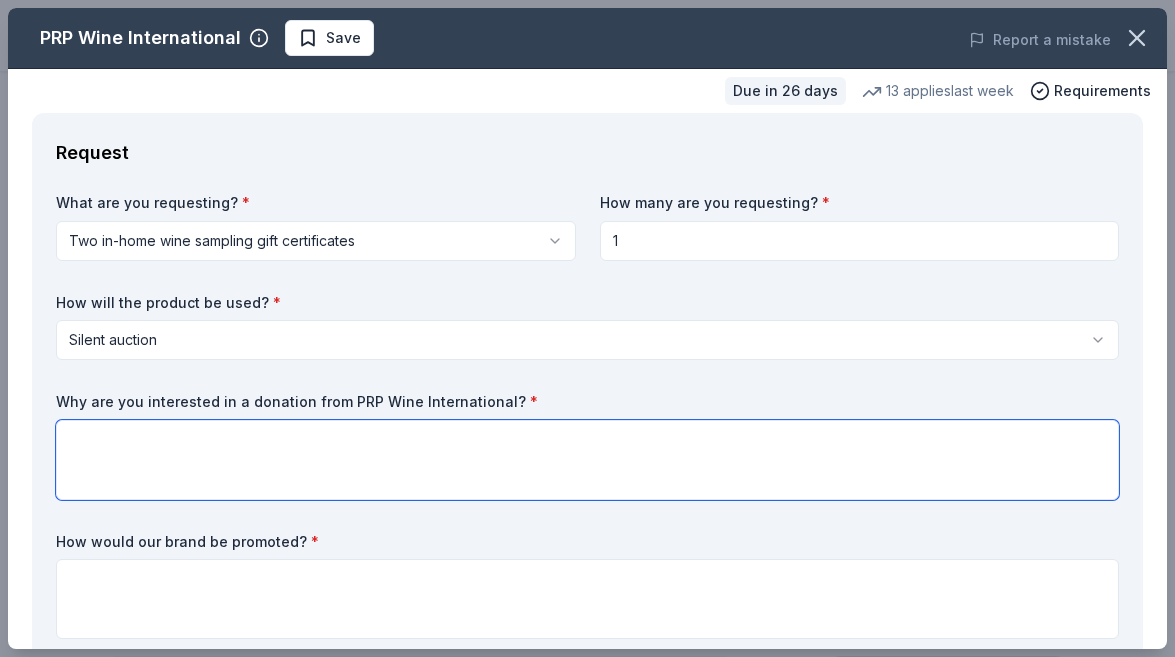 click at bounding box center [587, 460] 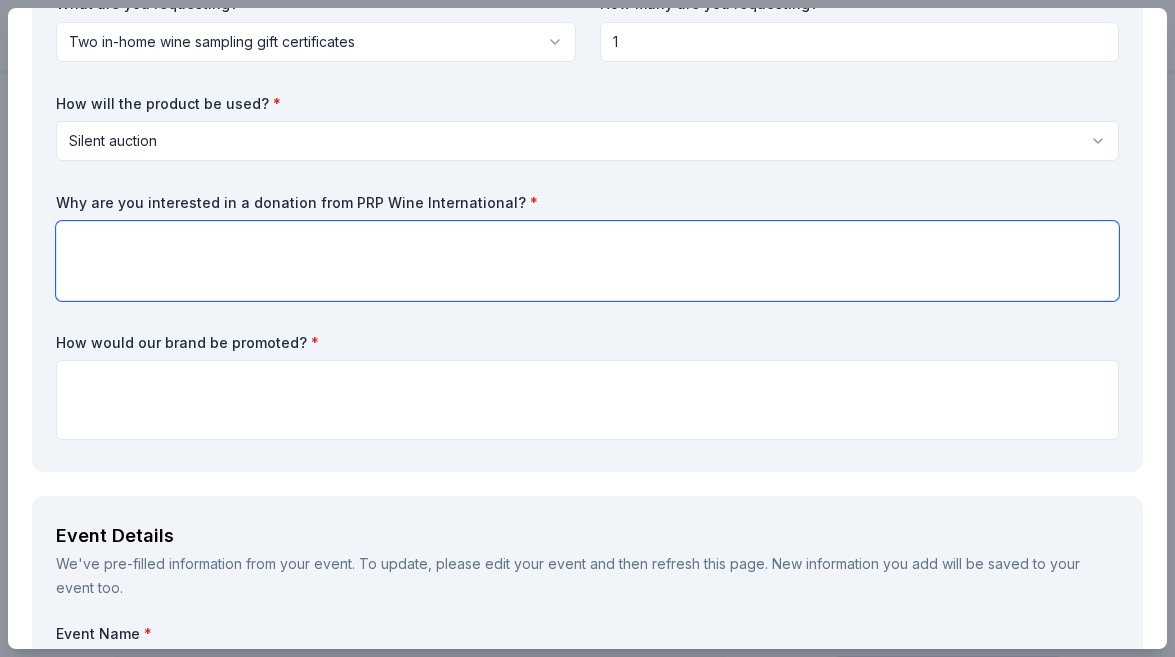 scroll, scrollTop: 200, scrollLeft: 0, axis: vertical 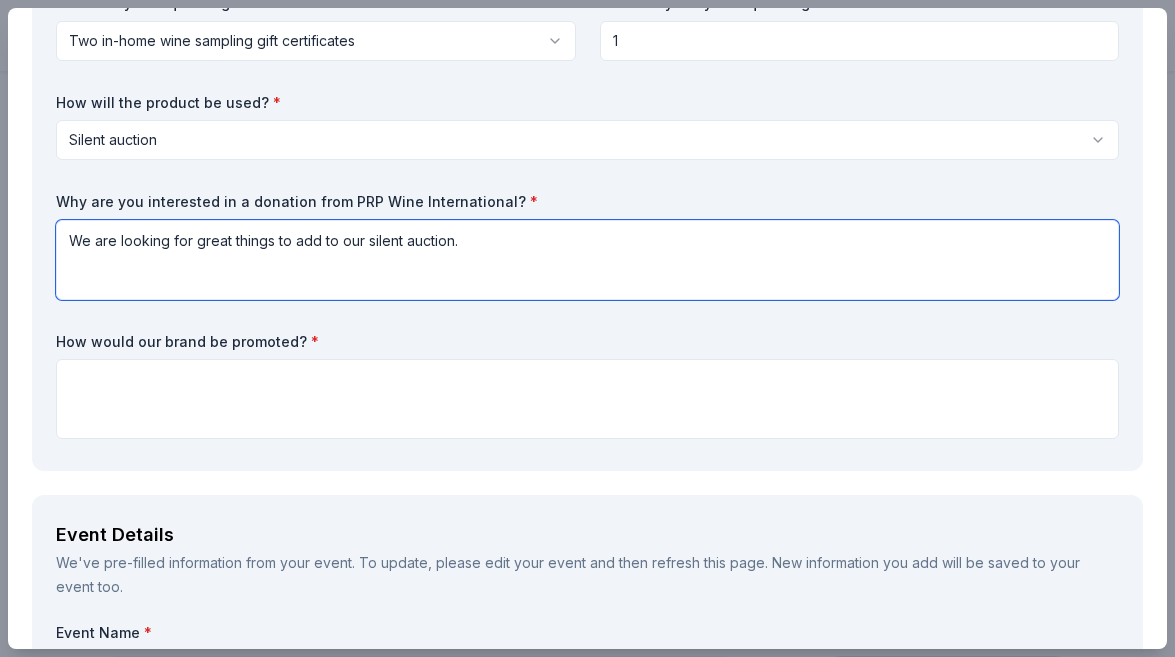 type on "We are looking for great things to add to our silent auction." 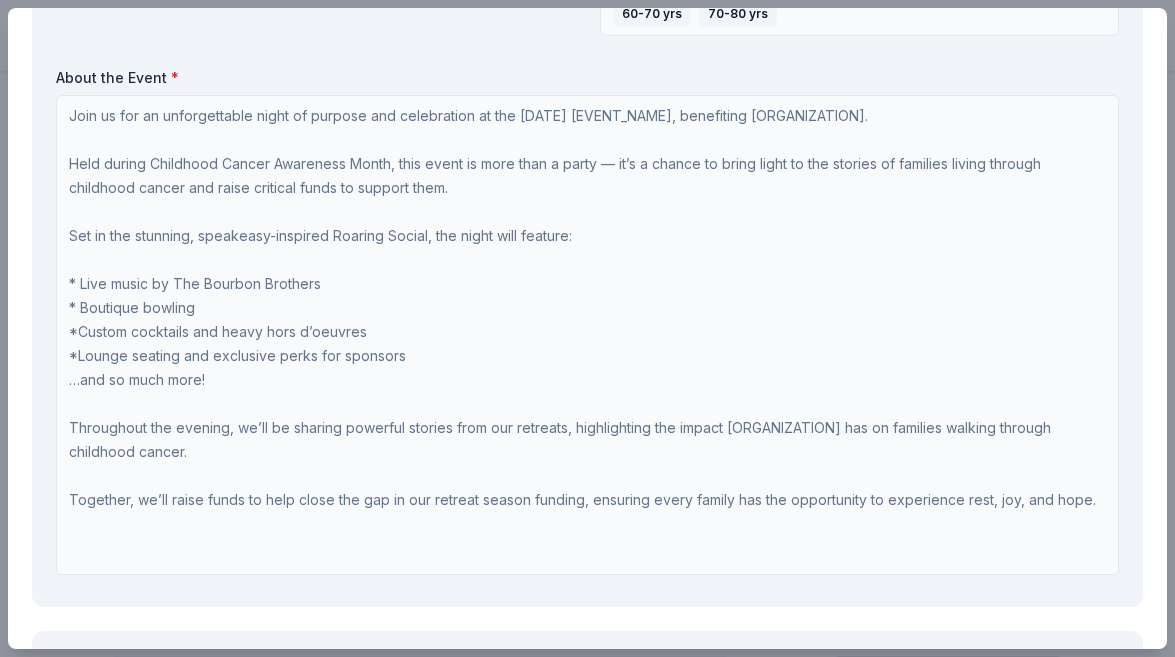 scroll, scrollTop: 1311, scrollLeft: 0, axis: vertical 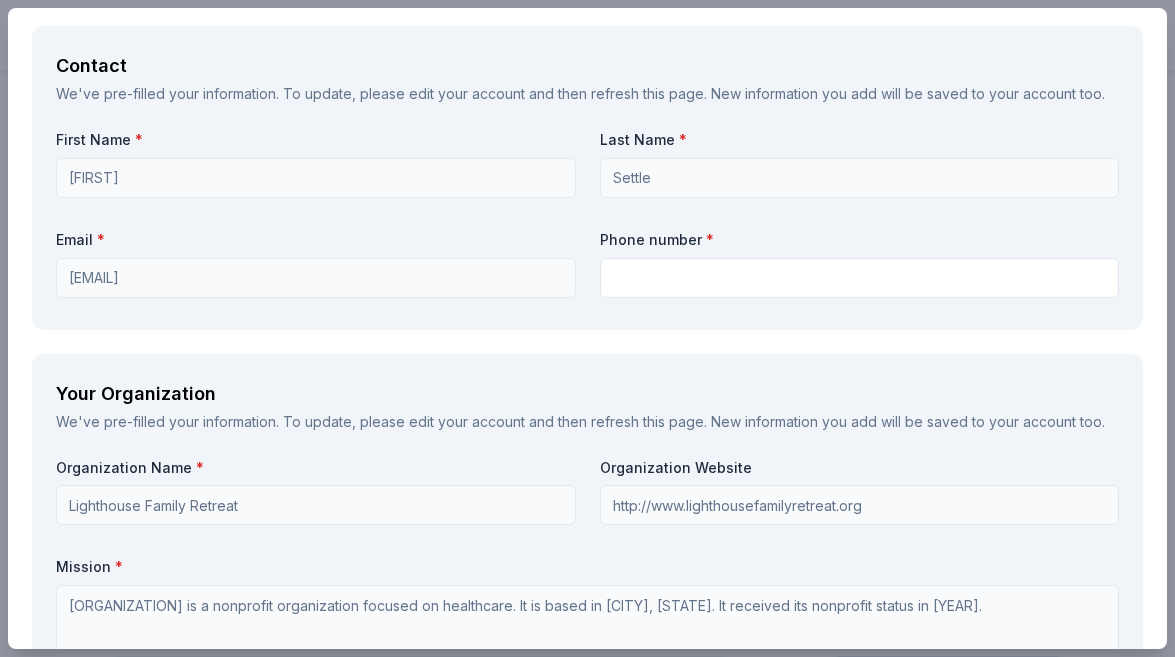 type on "We will put a link to your website in the listing." 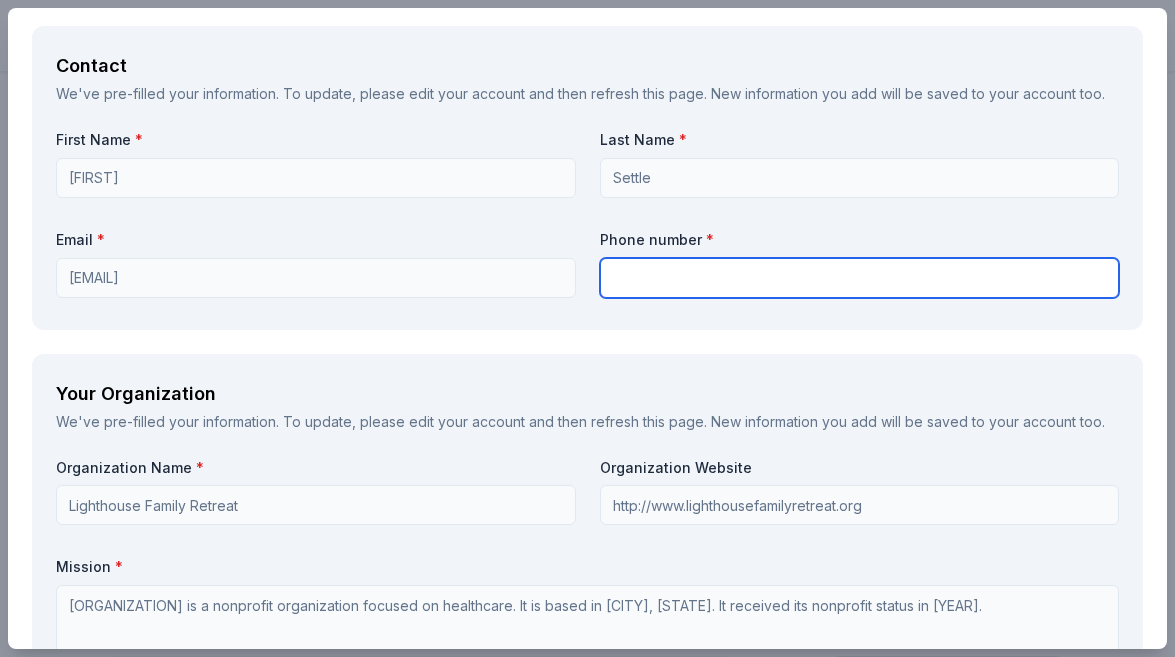 click at bounding box center (860, 278) 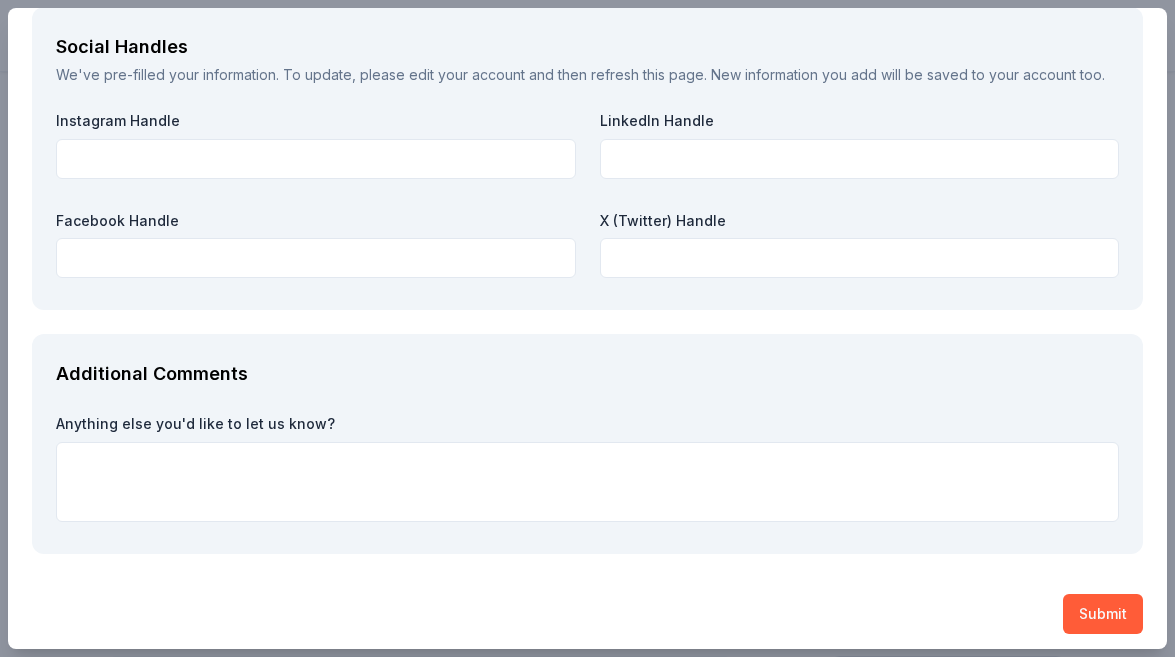 scroll, scrollTop: 2832, scrollLeft: 0, axis: vertical 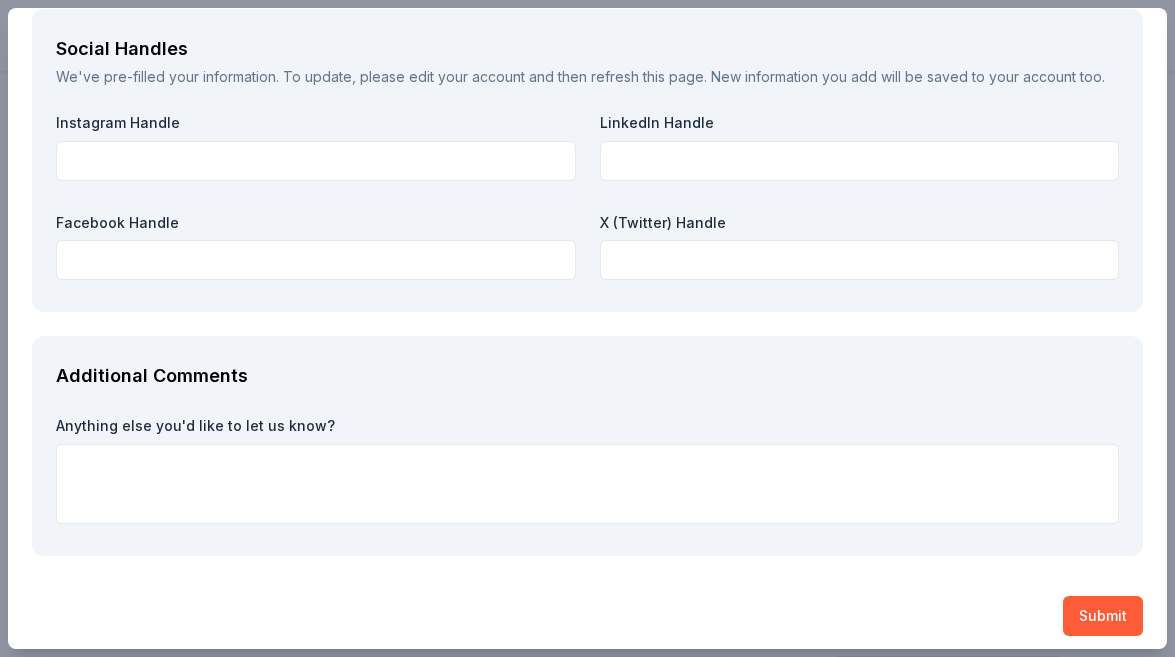type on "[PHONE]" 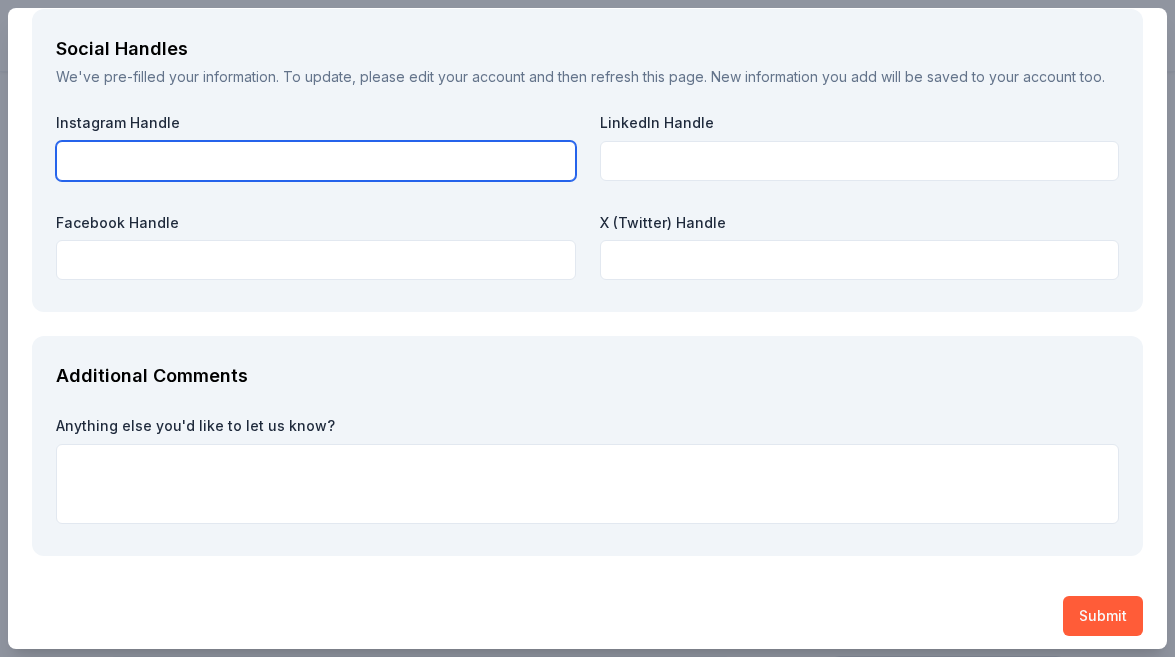 click at bounding box center [316, 161] 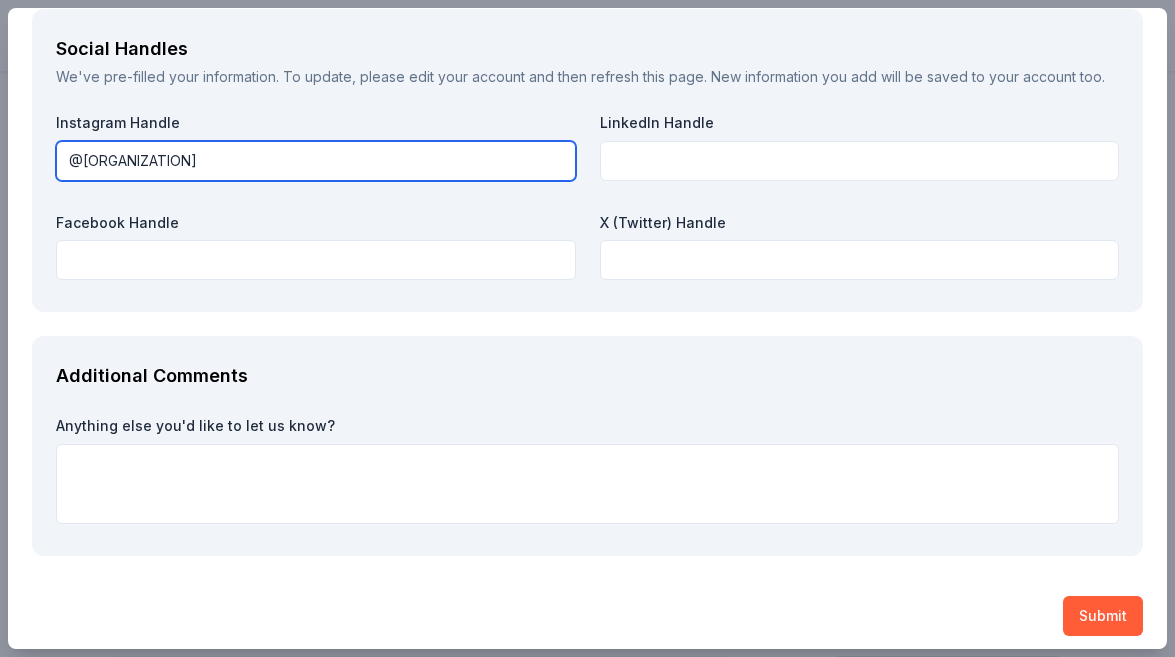 type on "@[ORGANIZATION]" 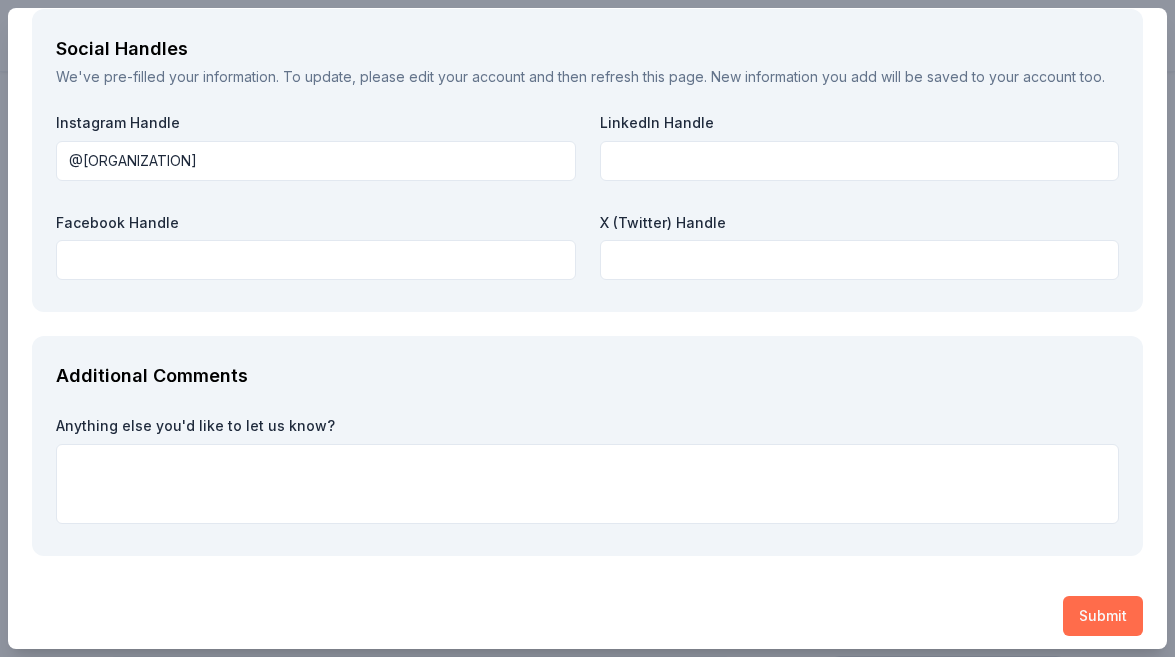 click on "Submit" at bounding box center [1103, 616] 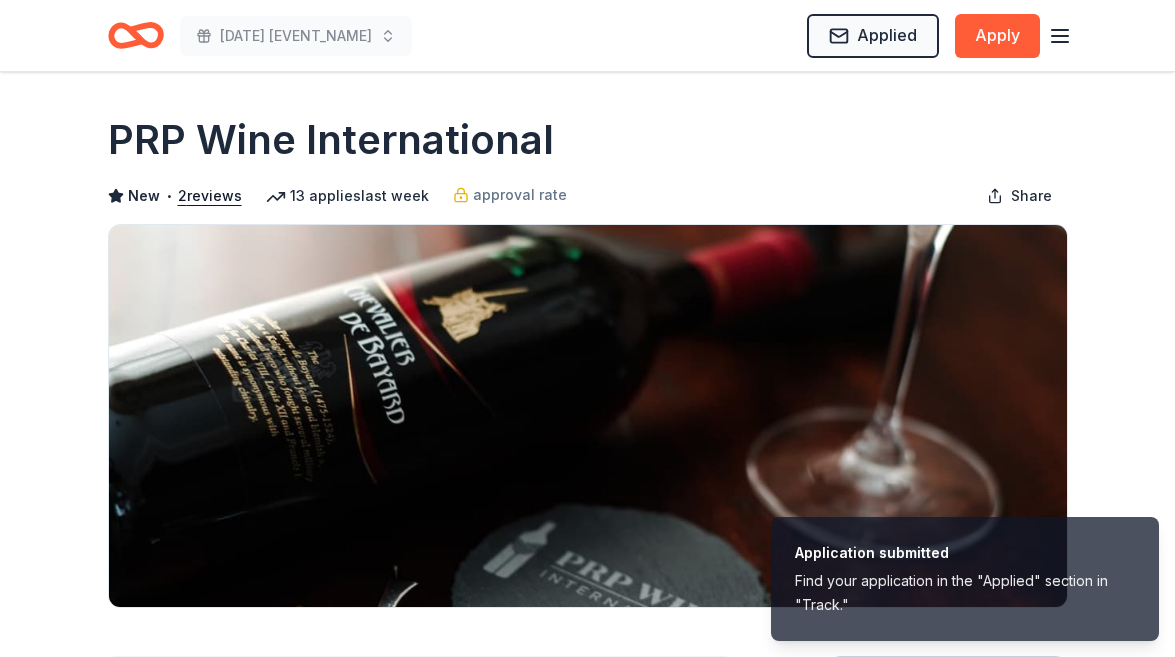 scroll, scrollTop: 0, scrollLeft: 0, axis: both 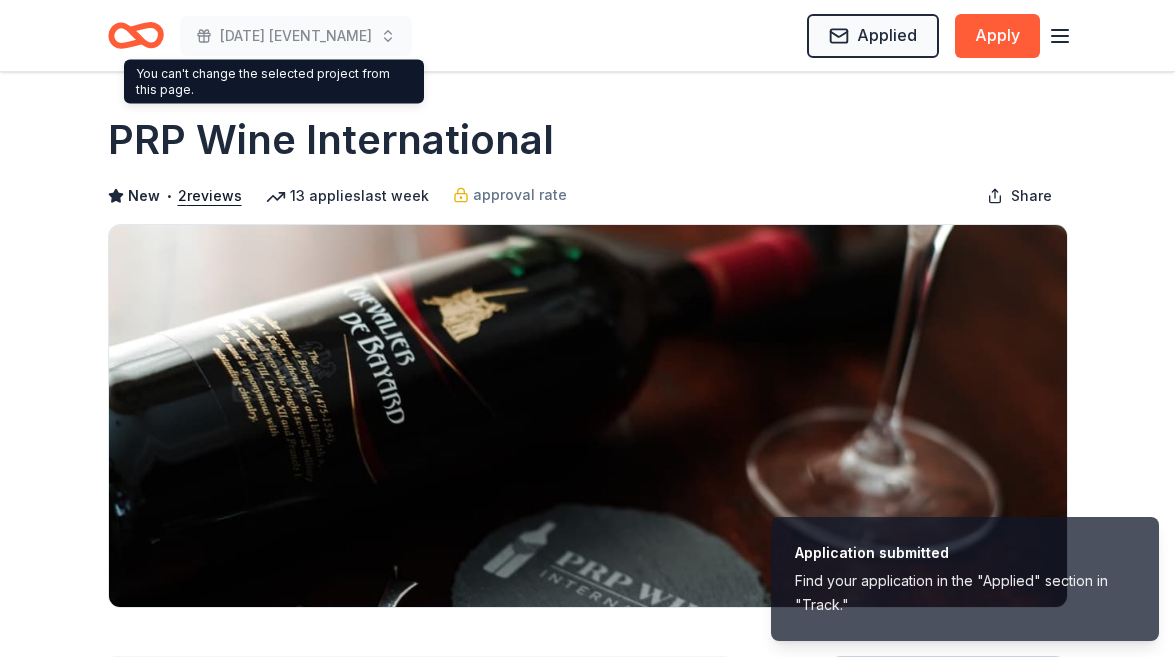 click 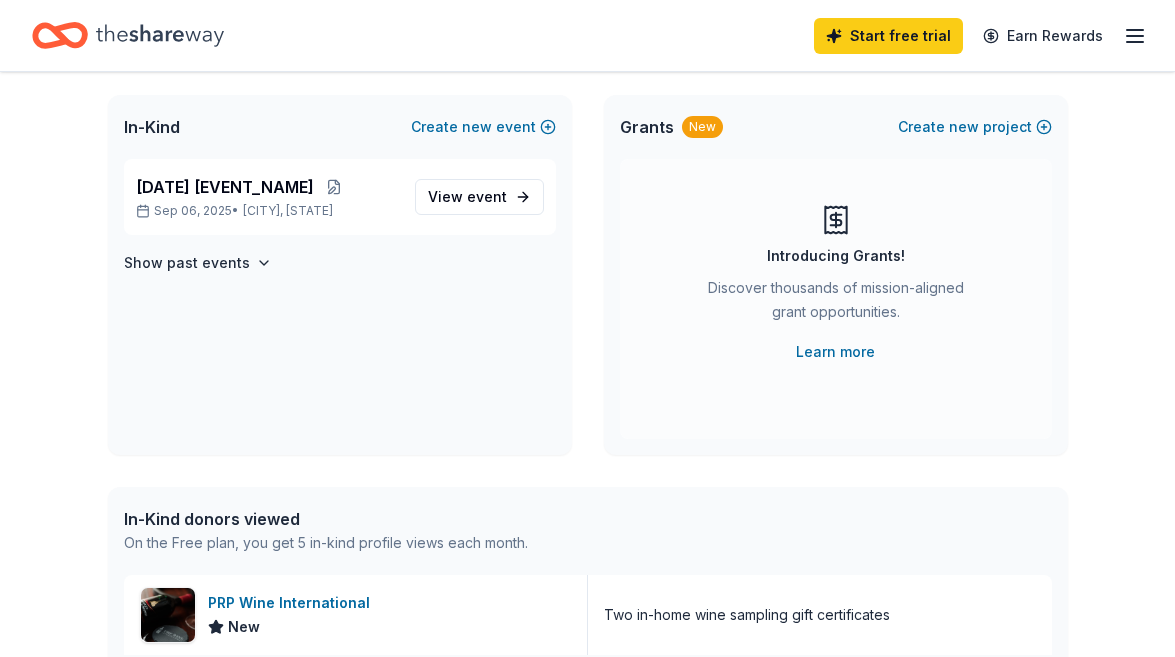 scroll, scrollTop: 124, scrollLeft: 0, axis: vertical 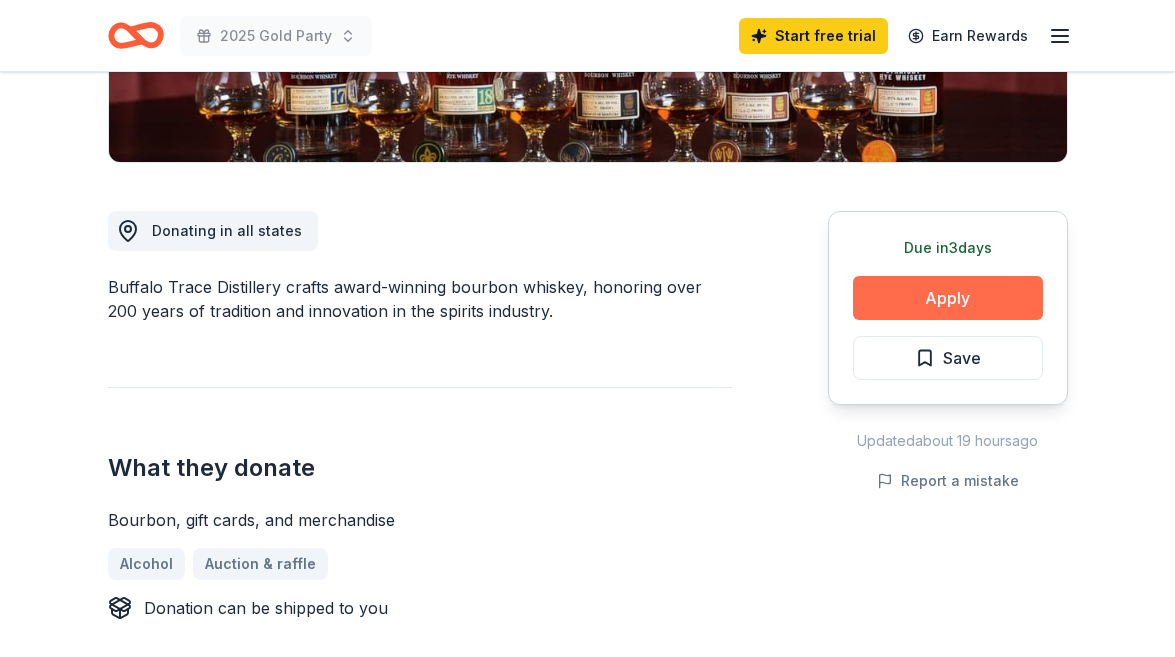 click on "Apply" at bounding box center [948, 298] 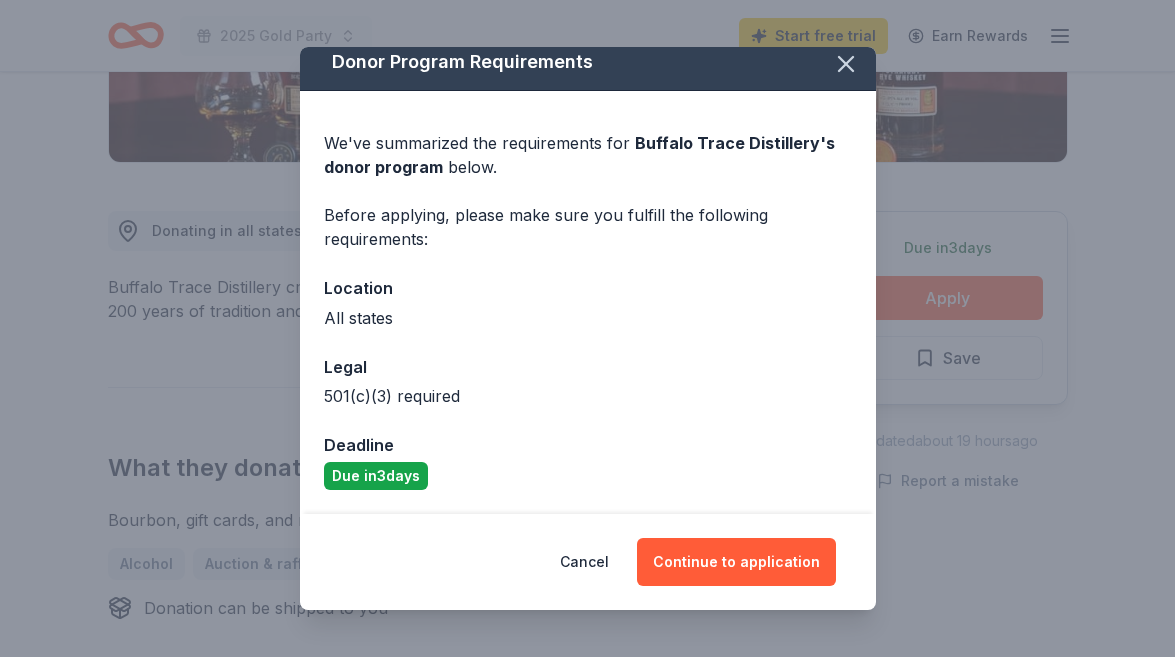 scroll, scrollTop: 12, scrollLeft: 0, axis: vertical 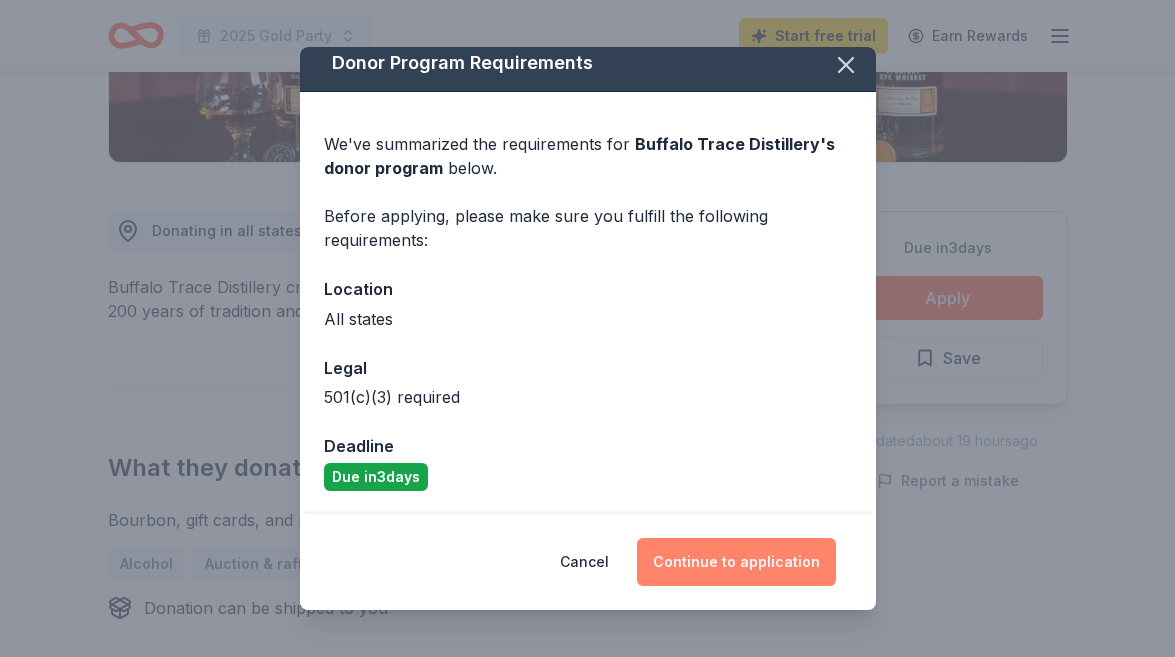 click on "Continue to application" at bounding box center (736, 562) 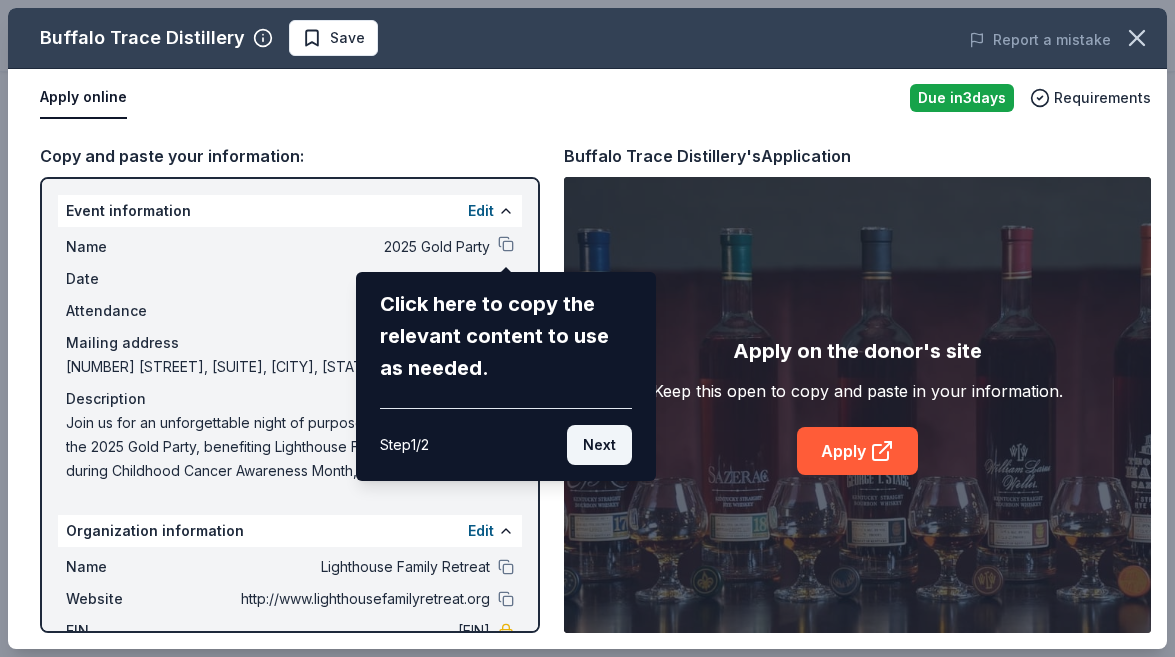 click on "Next" at bounding box center (599, 445) 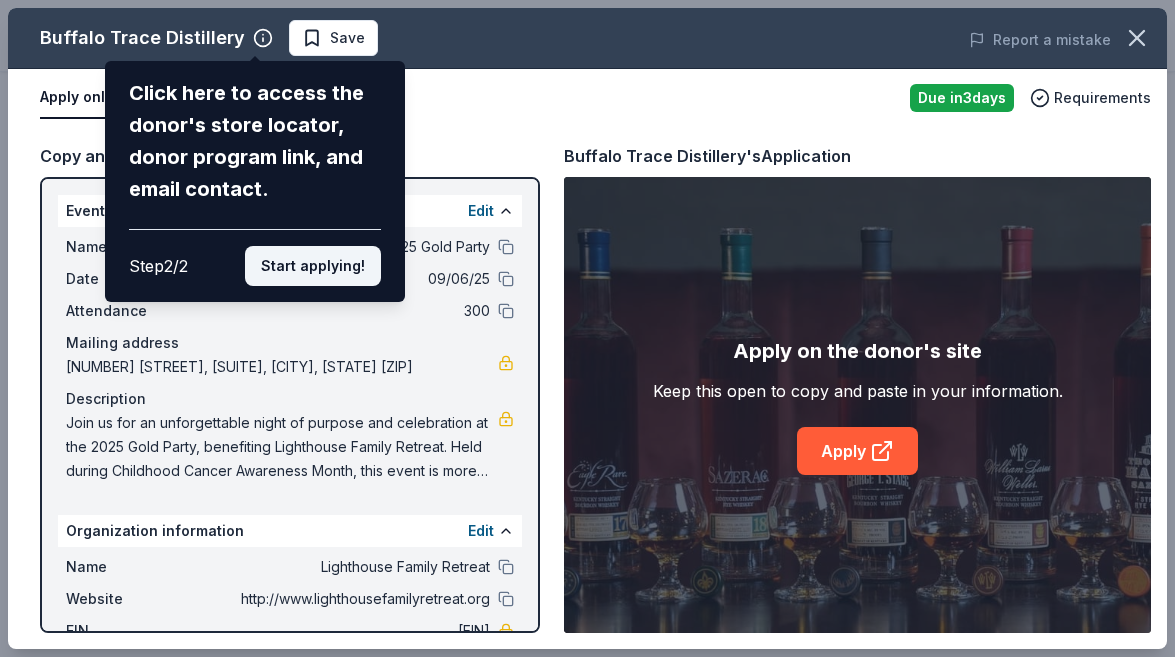 click on "Start applying!" at bounding box center [313, 266] 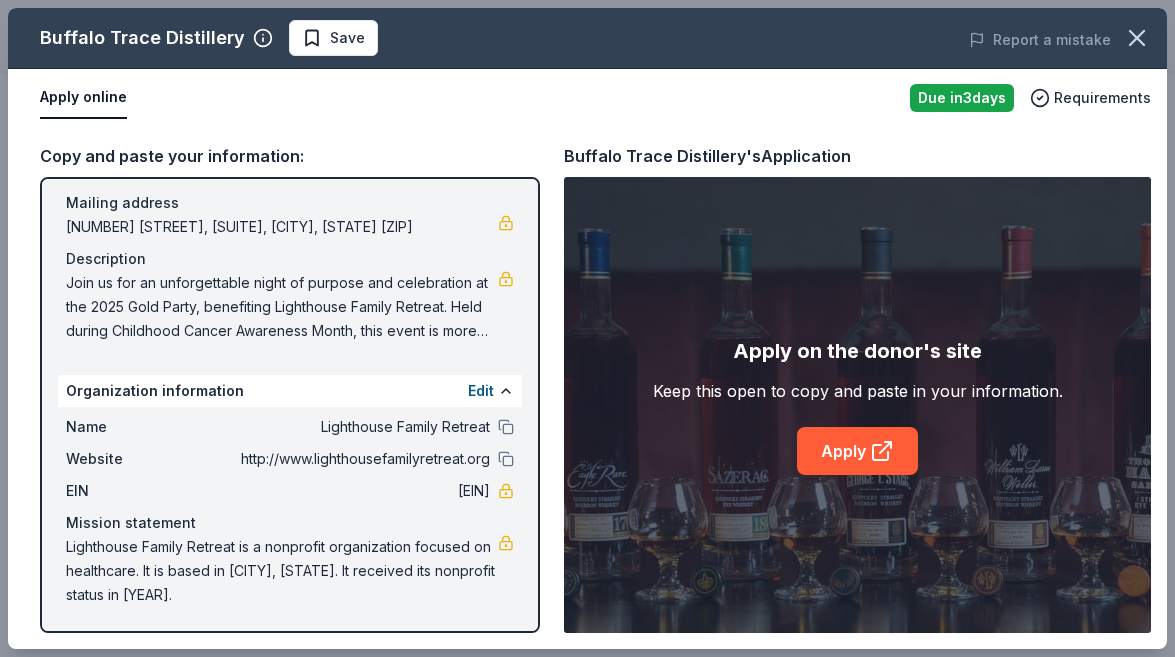 scroll, scrollTop: 140, scrollLeft: 0, axis: vertical 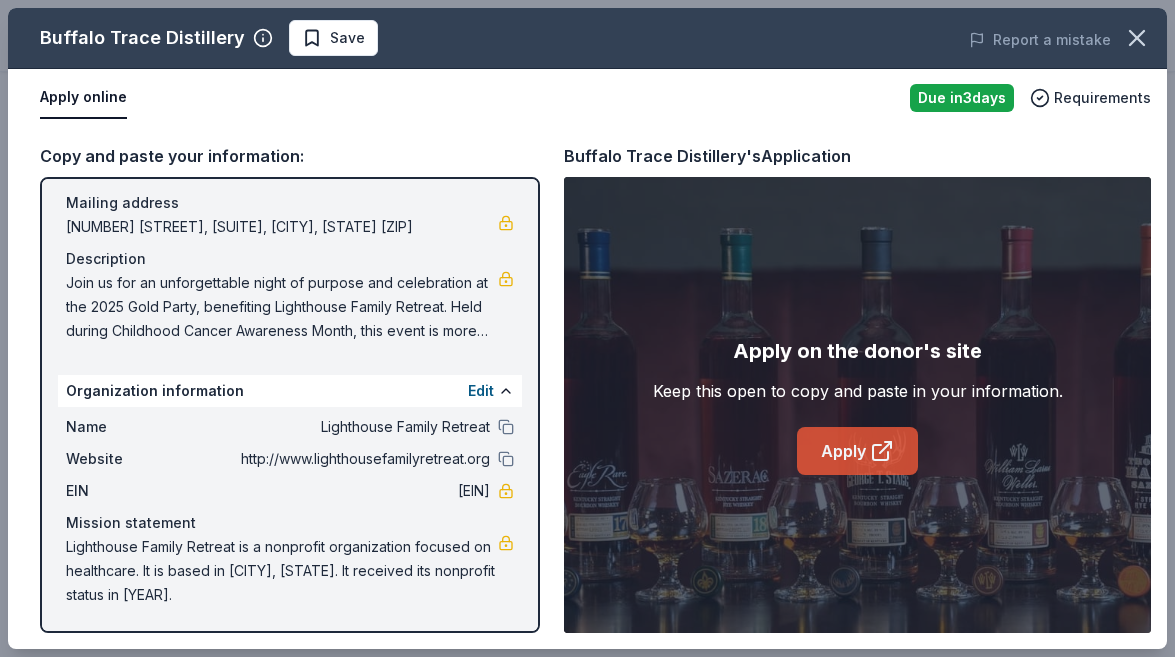 click on "Apply" at bounding box center [857, 451] 